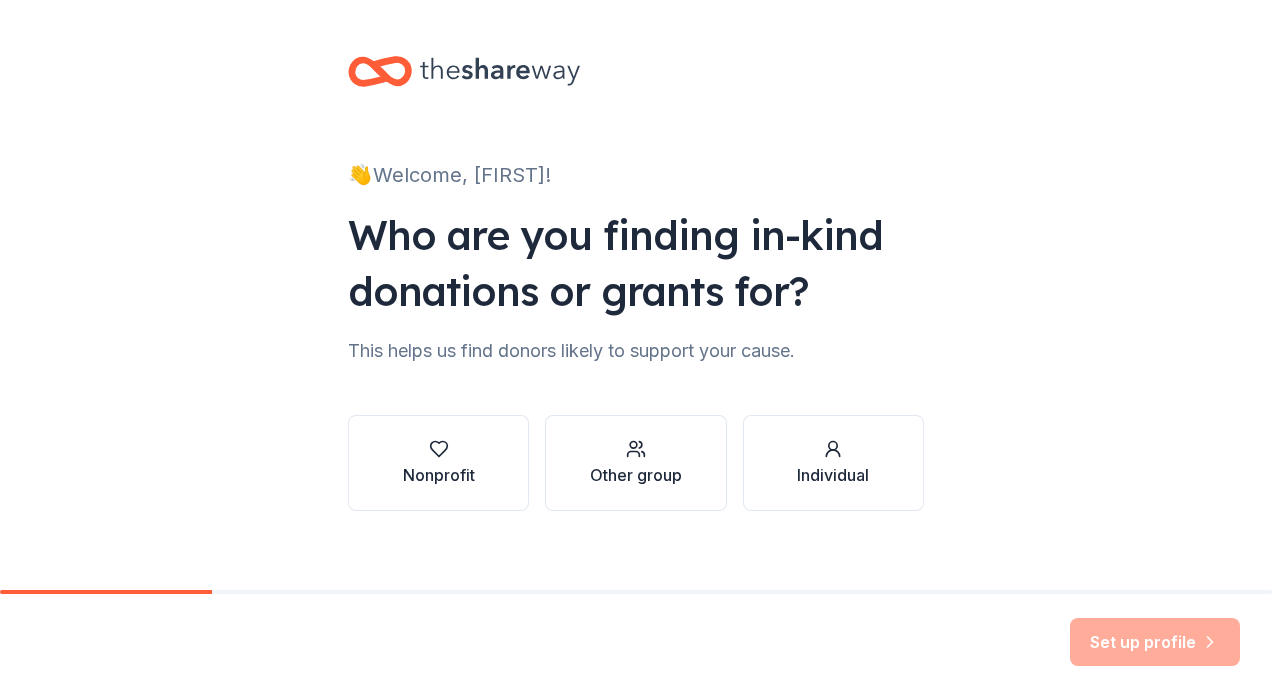 scroll, scrollTop: 0, scrollLeft: 0, axis: both 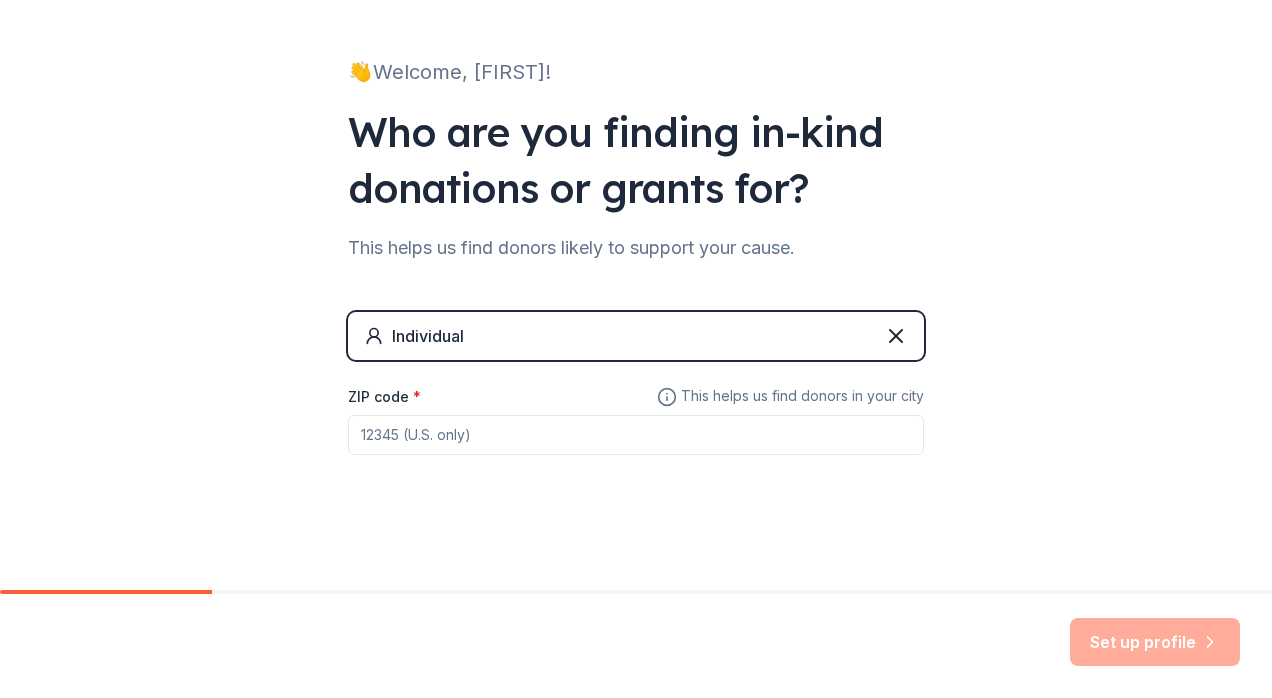 click on "ZIP code *" at bounding box center [636, 435] 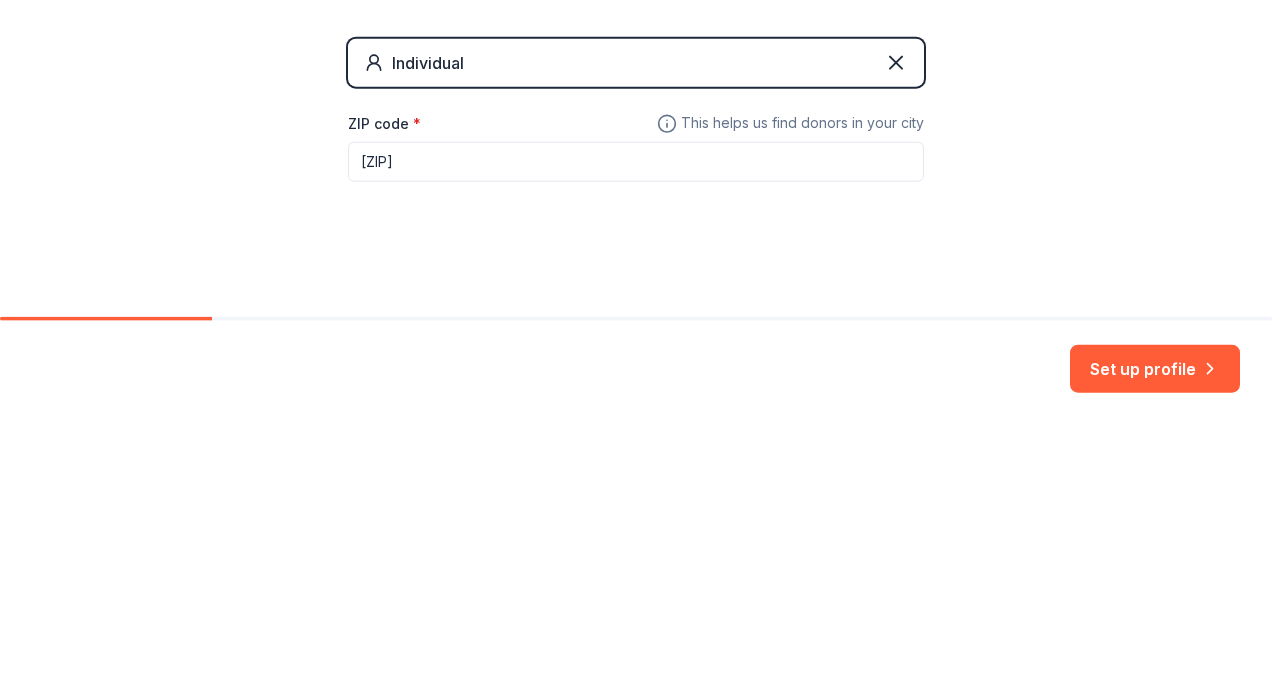 type on "[ZIP]" 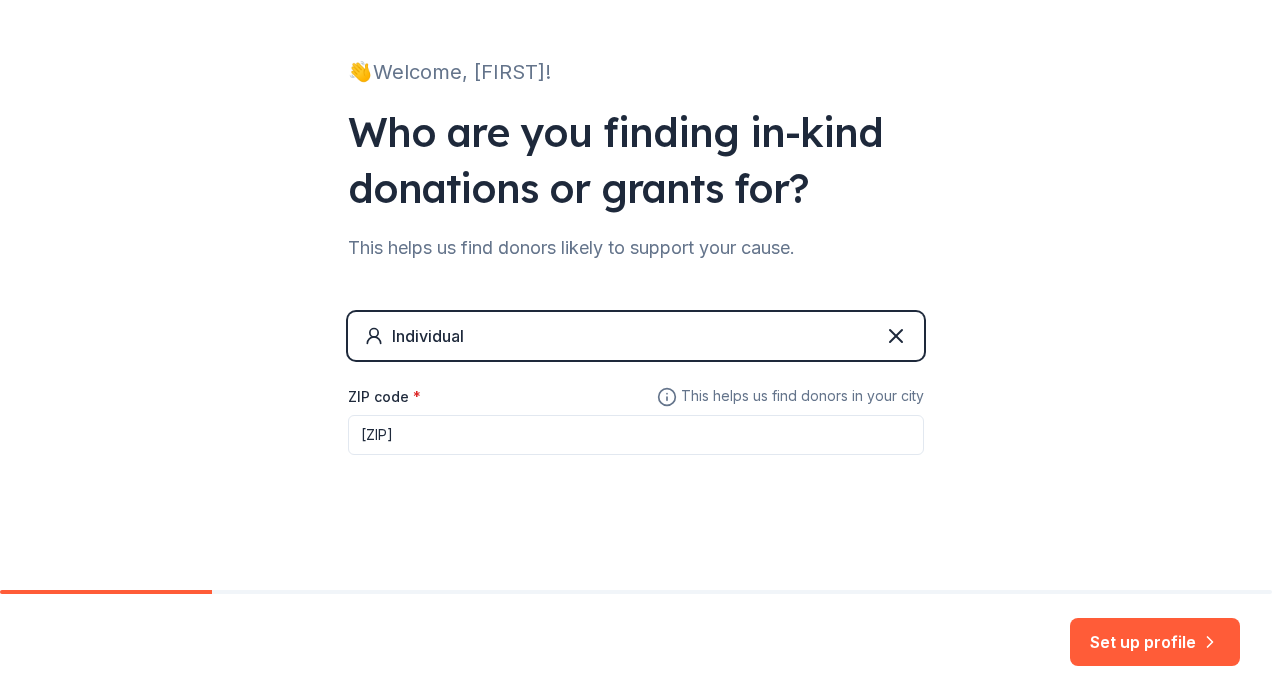 click on "Set up profile" at bounding box center (1155, 642) 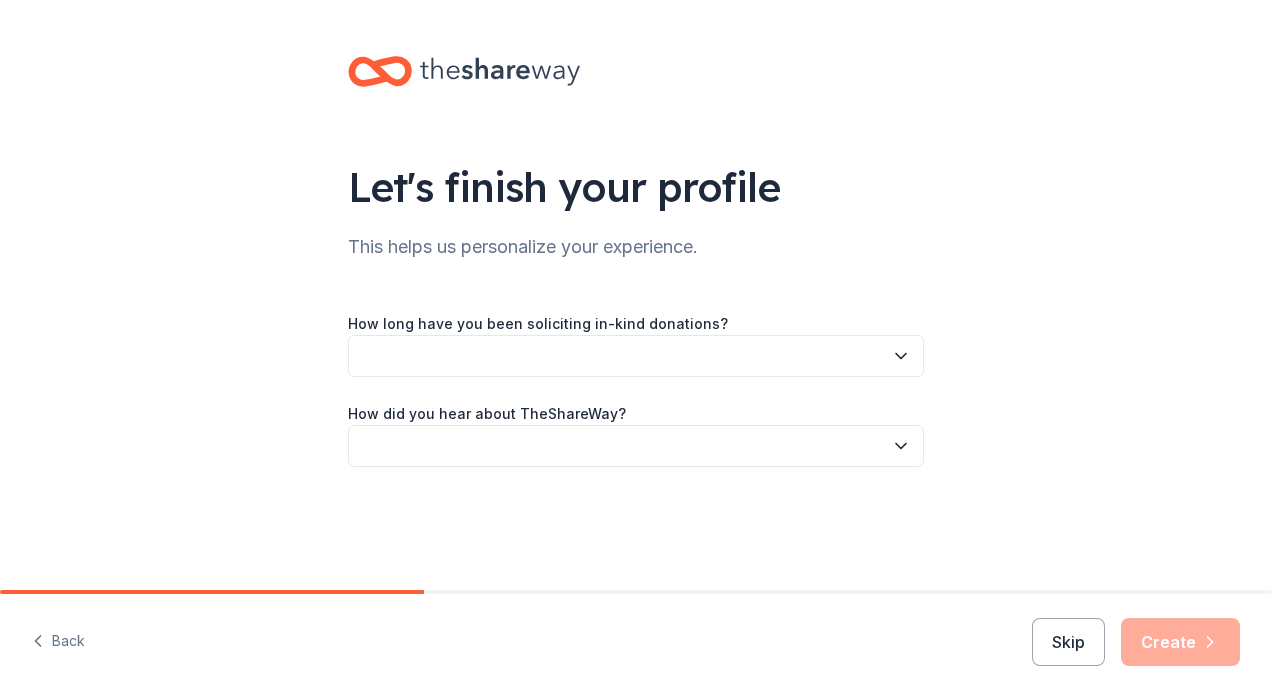 click 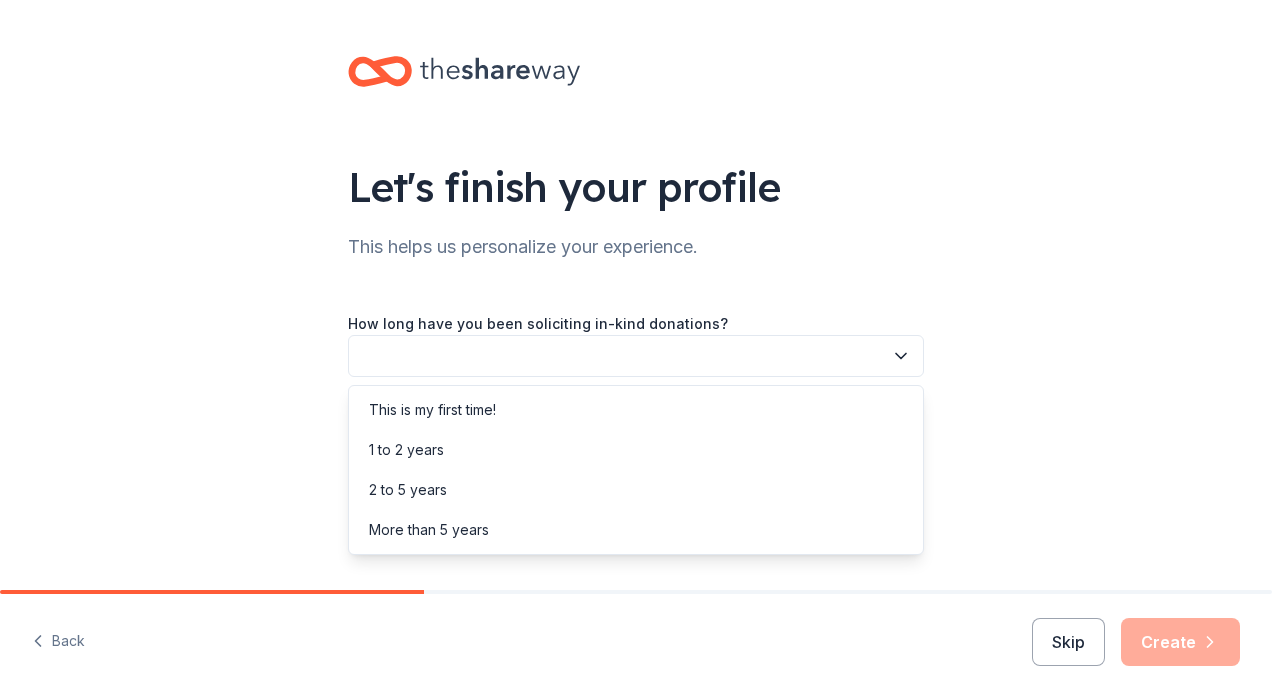 click on "This is my first time!" at bounding box center (432, 410) 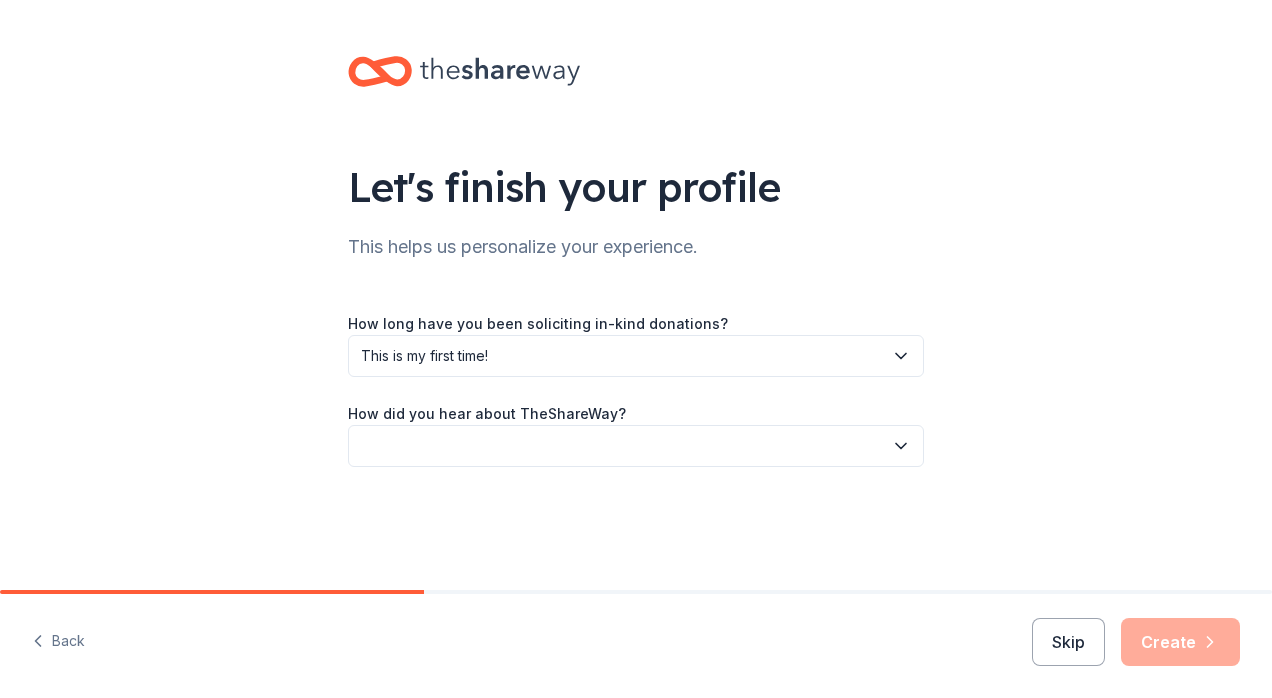 click 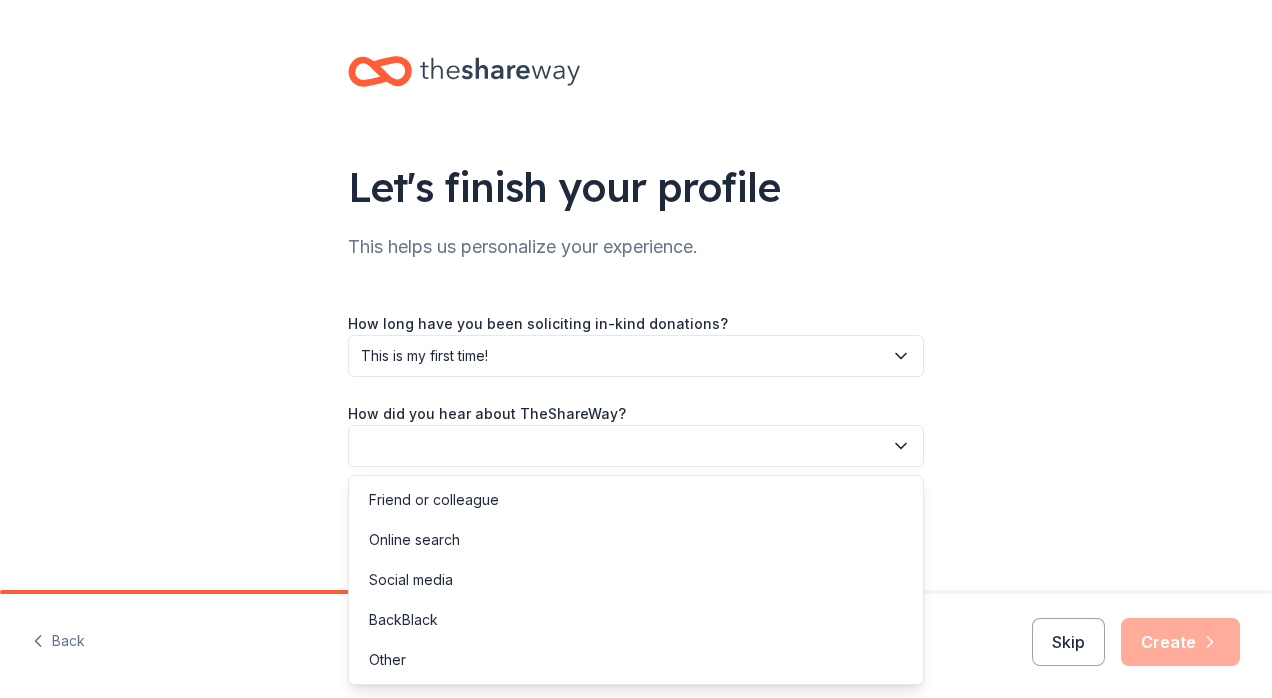 click on "Friend or colleague" at bounding box center (434, 500) 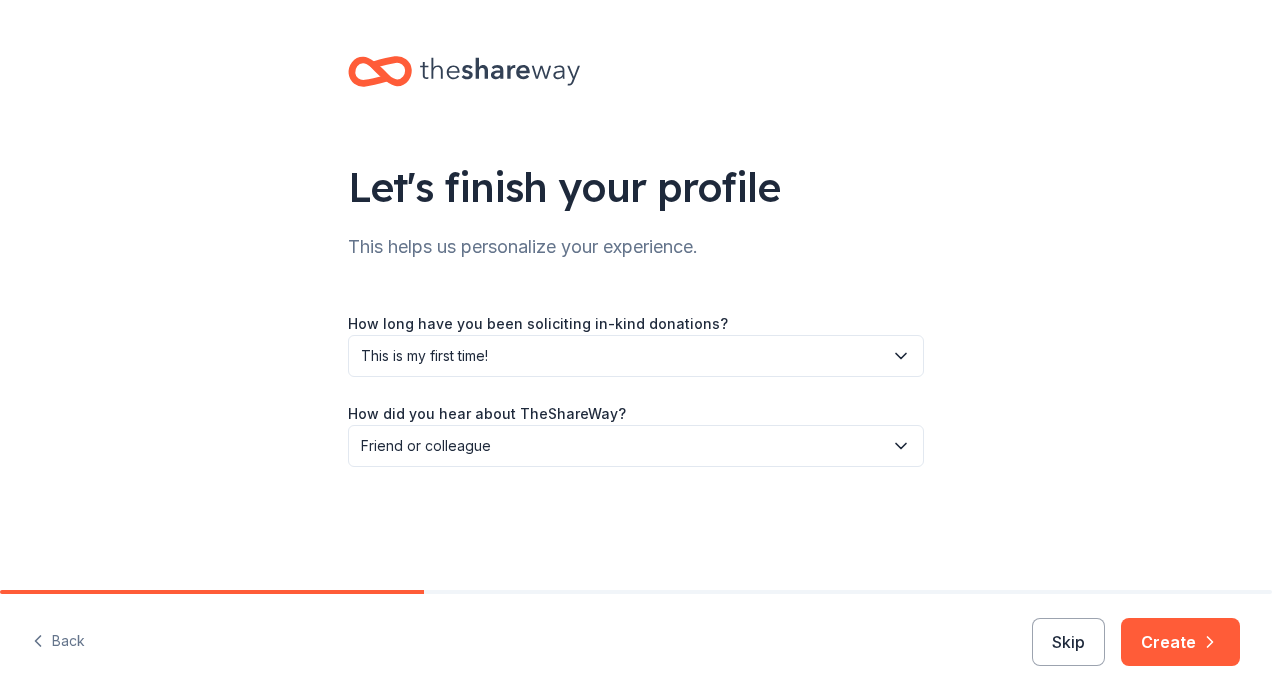 click on "Create" at bounding box center [1180, 642] 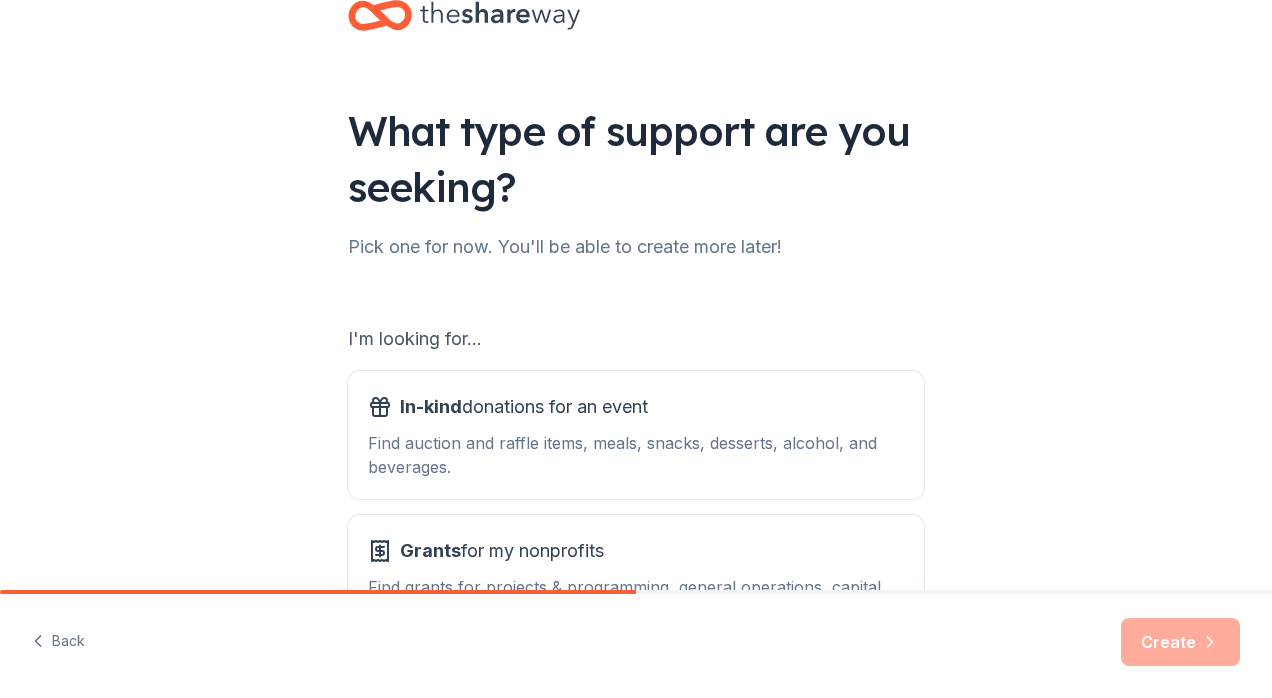 scroll, scrollTop: 217, scrollLeft: 0, axis: vertical 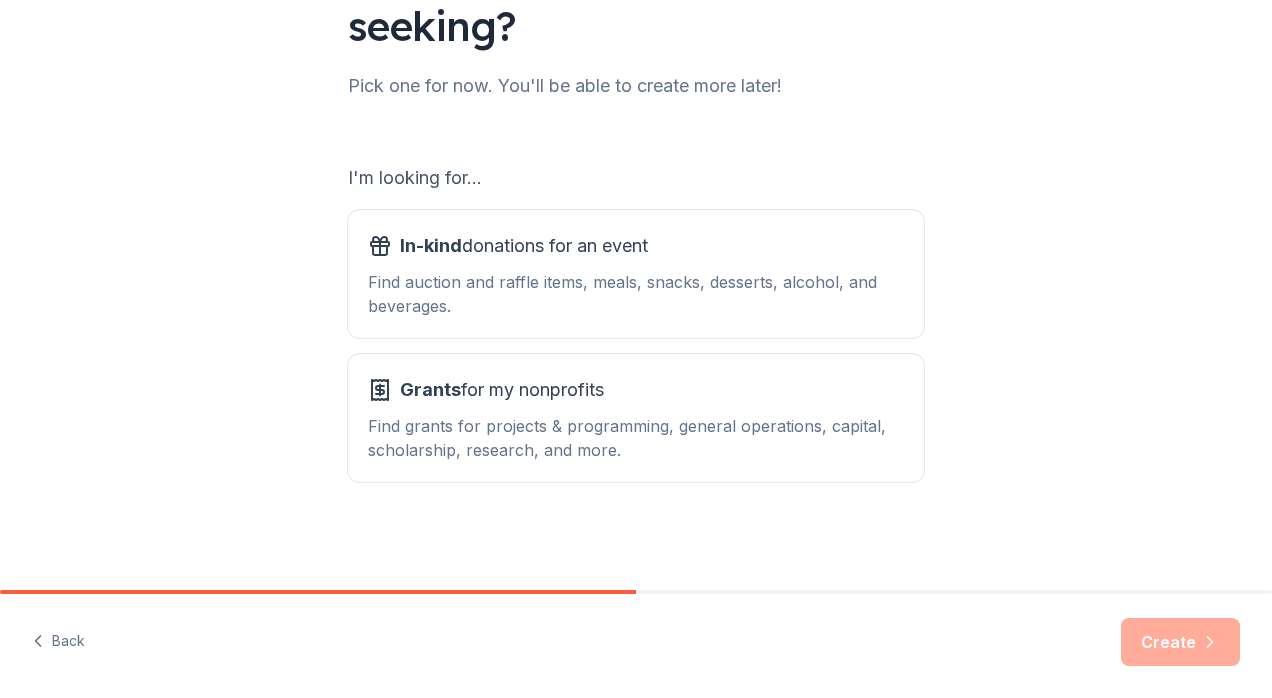 click on "In-kind  donations for an event" at bounding box center (636, 246) 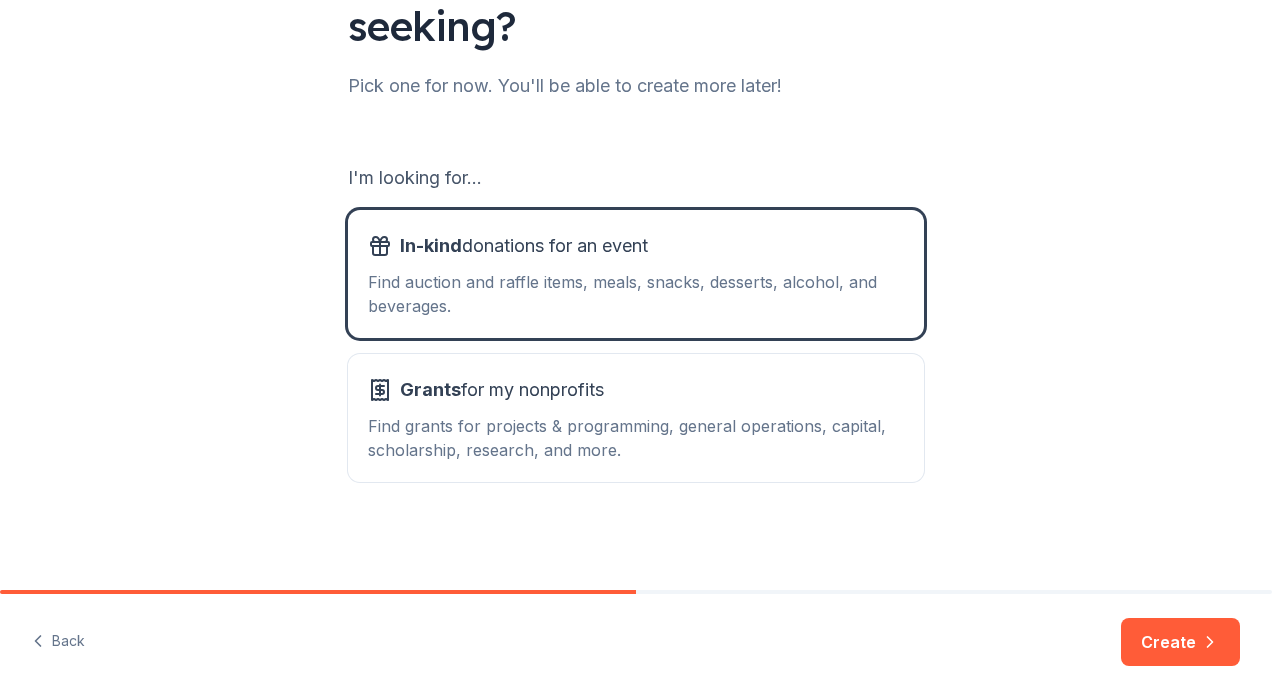 click on "Create" at bounding box center (1180, 642) 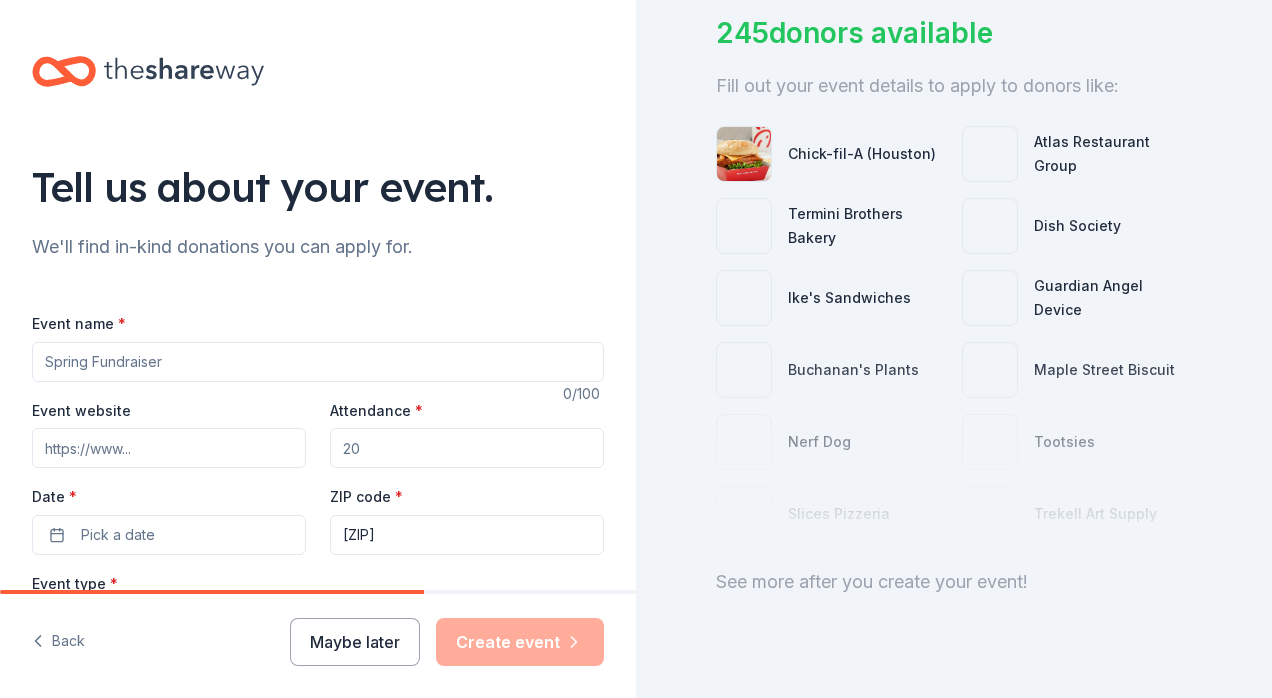 scroll, scrollTop: 191, scrollLeft: 0, axis: vertical 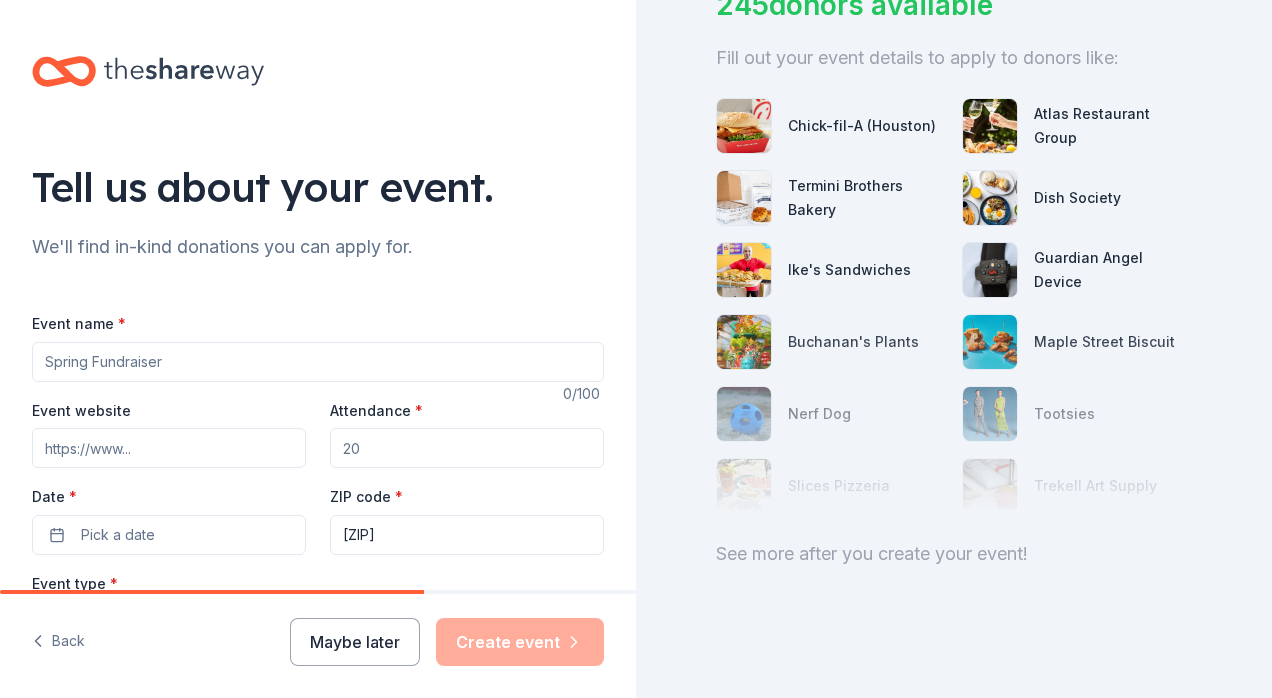 click on "Event name *" at bounding box center [318, 362] 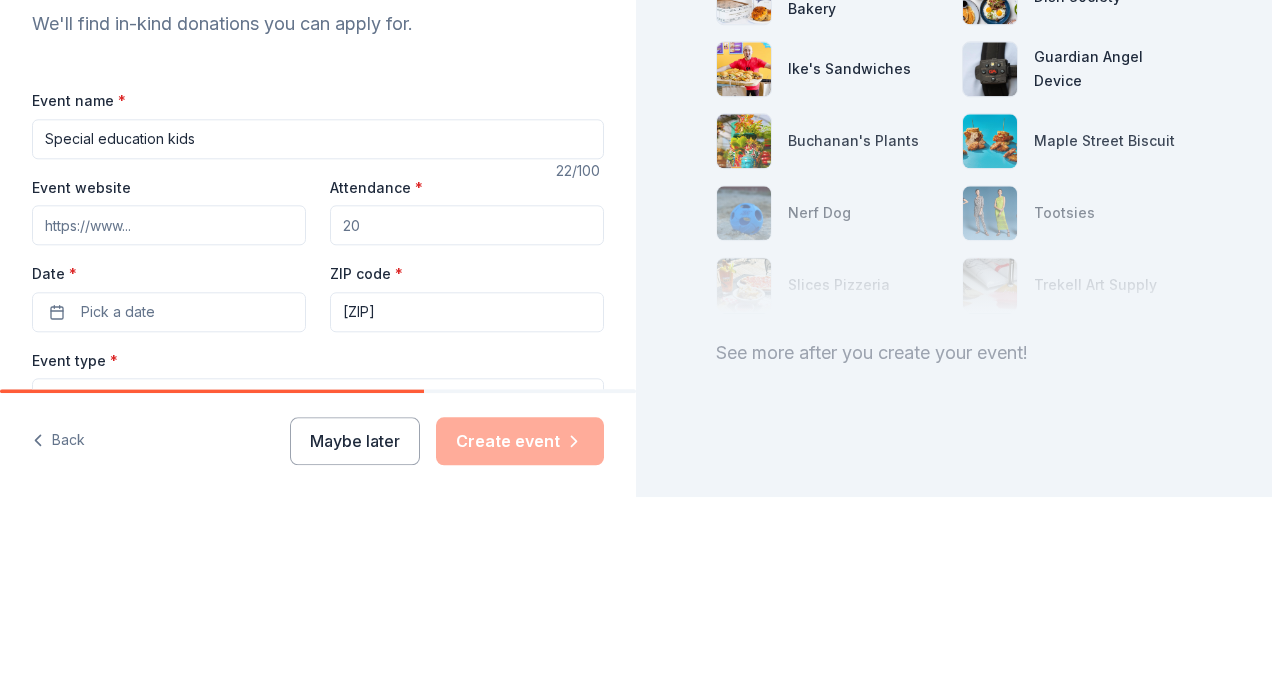 scroll, scrollTop: 24, scrollLeft: 0, axis: vertical 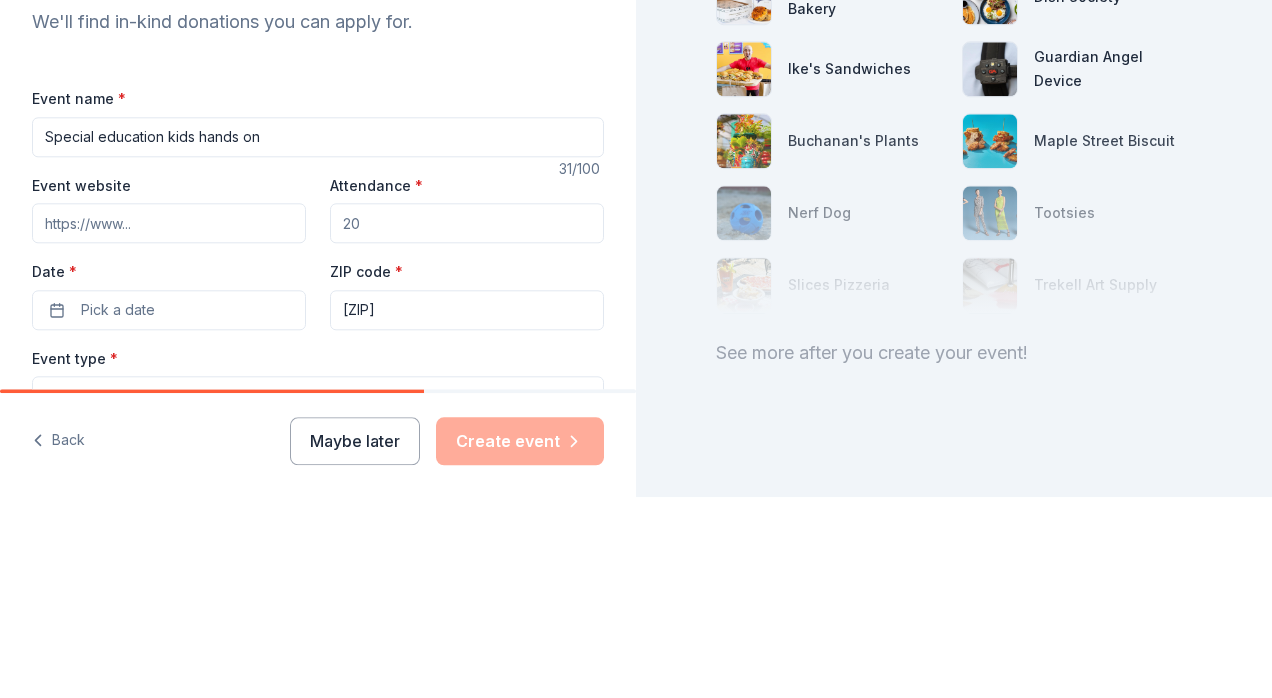 click on "Special education kids hands on" at bounding box center (318, 338) 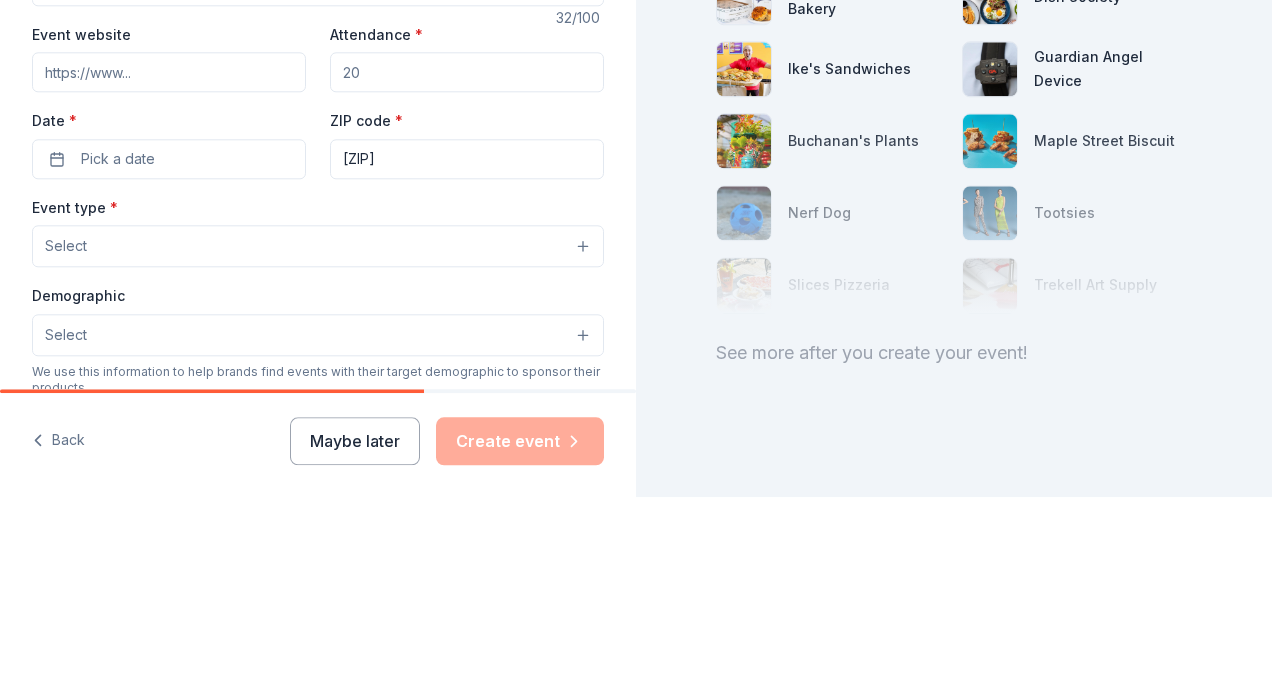 scroll, scrollTop: 182, scrollLeft: 0, axis: vertical 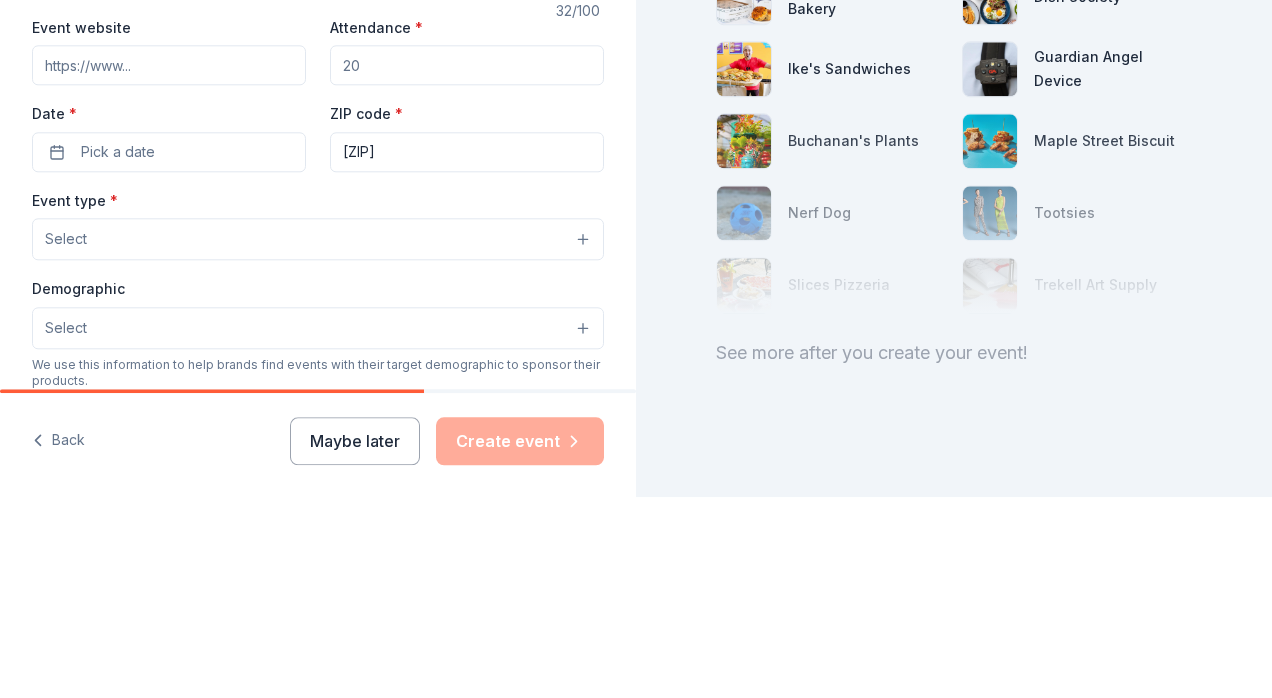 type on "Special education kid's hands on" 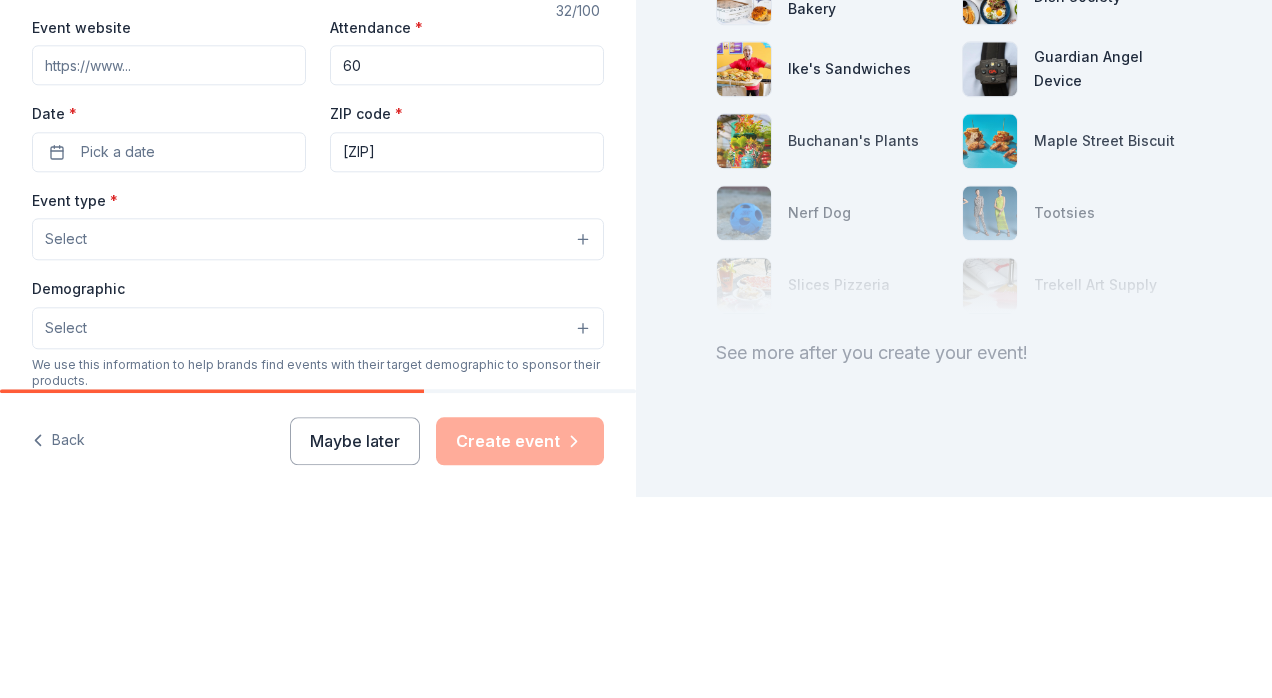 type on "60" 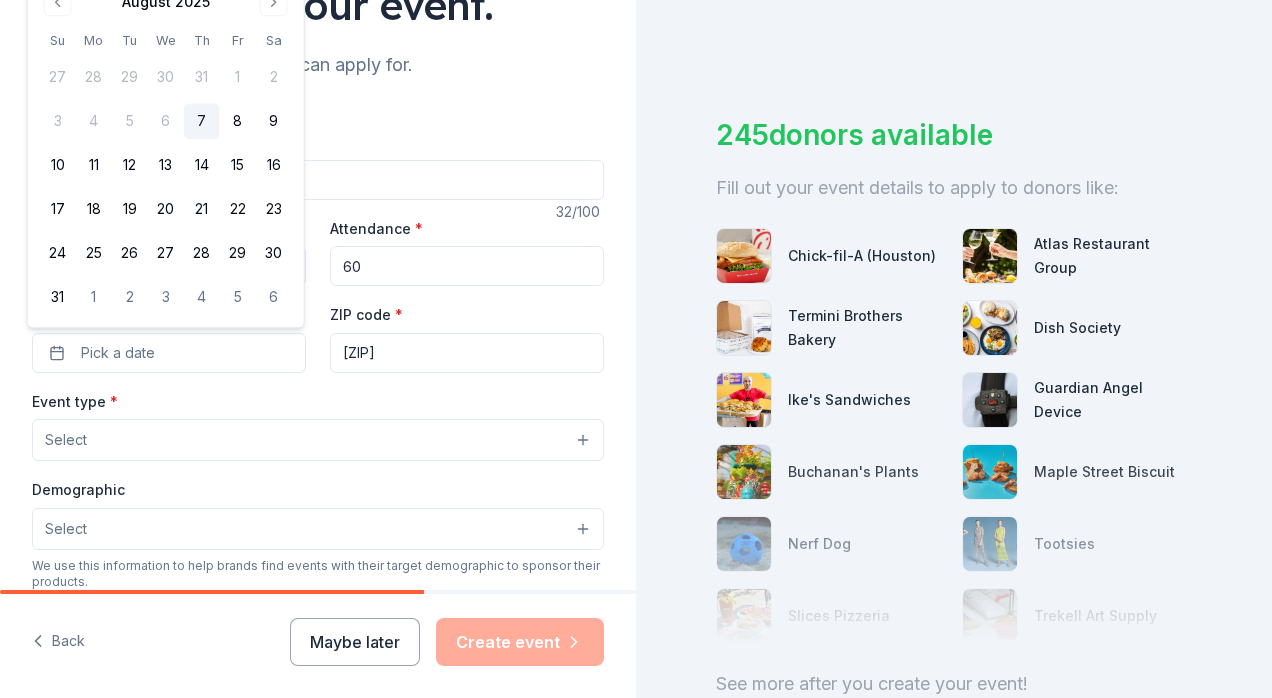 scroll, scrollTop: 30, scrollLeft: 0, axis: vertical 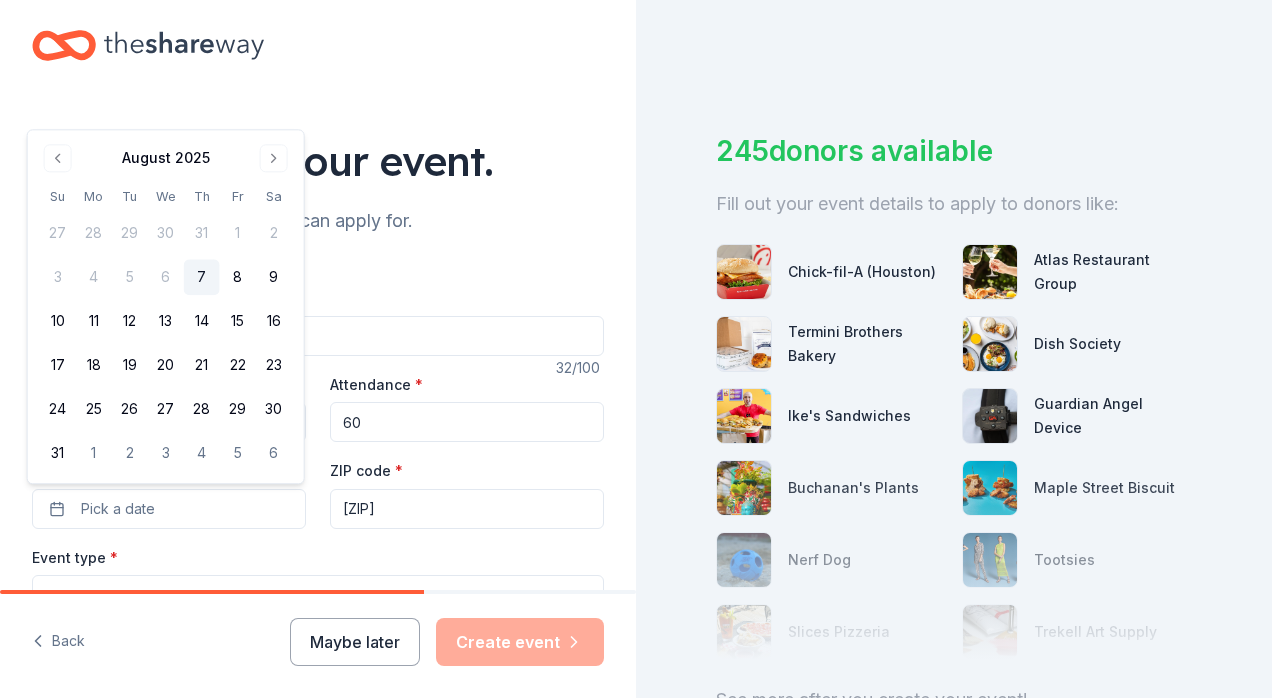 click at bounding box center (274, 158) 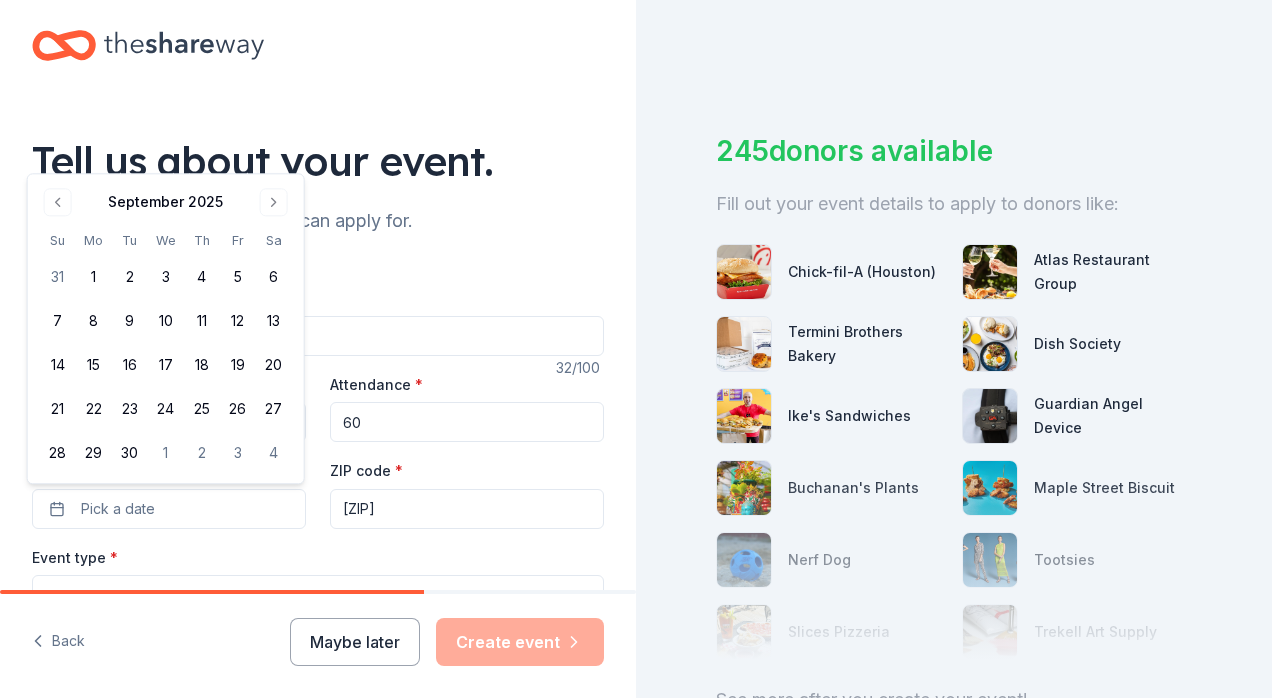 click on "27" at bounding box center [274, 410] 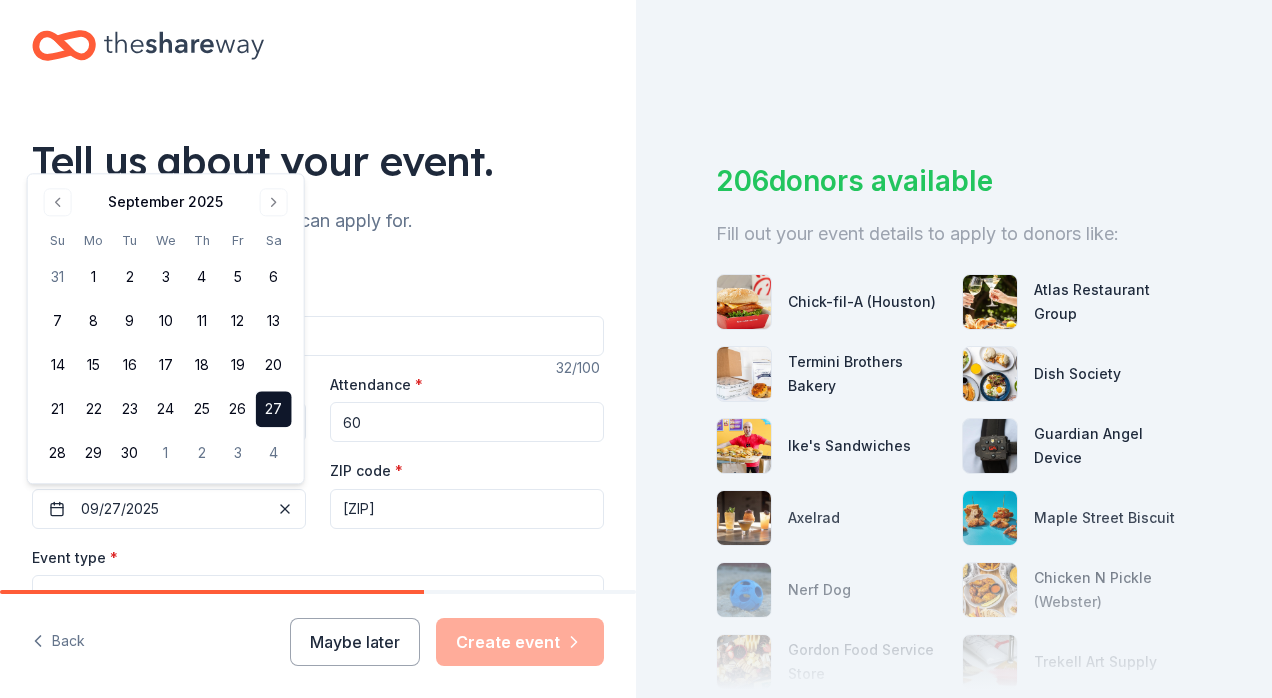 click on "Tell us about your event. We'll find in-kind donations you can apply for. Event name * Special education kid's hands on 32 /100 Event website Attendance * 60 Date * 09/27/2025 ZIP code * 77082 Event type * Select Demographic Select We use this information to help brands find events with their target demographic to sponsor their products. Mailing address Apt/unit Description What are you looking for? * Auction & raffle Meals Snacks Desserts Alcohol Beverages Send me reminders Email me reminders of donor application deadlines Recurring event" at bounding box center [318, 639] 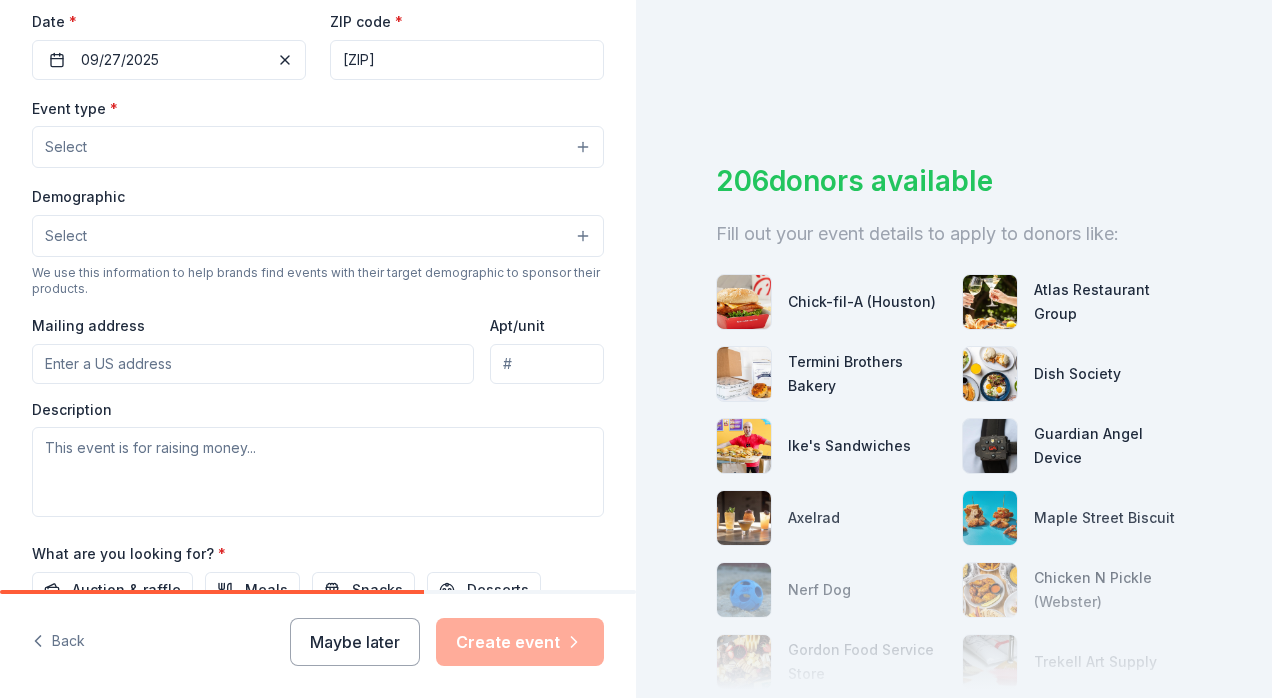 scroll, scrollTop: 482, scrollLeft: 0, axis: vertical 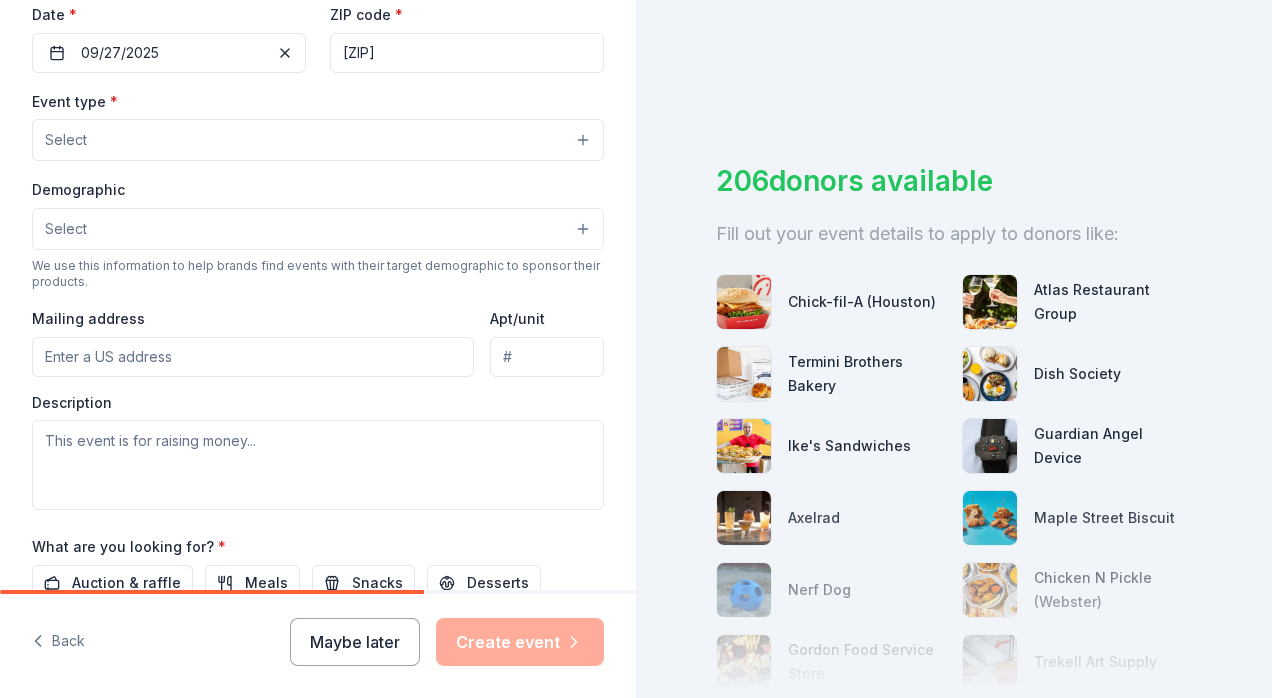 click on "Select" at bounding box center (318, 140) 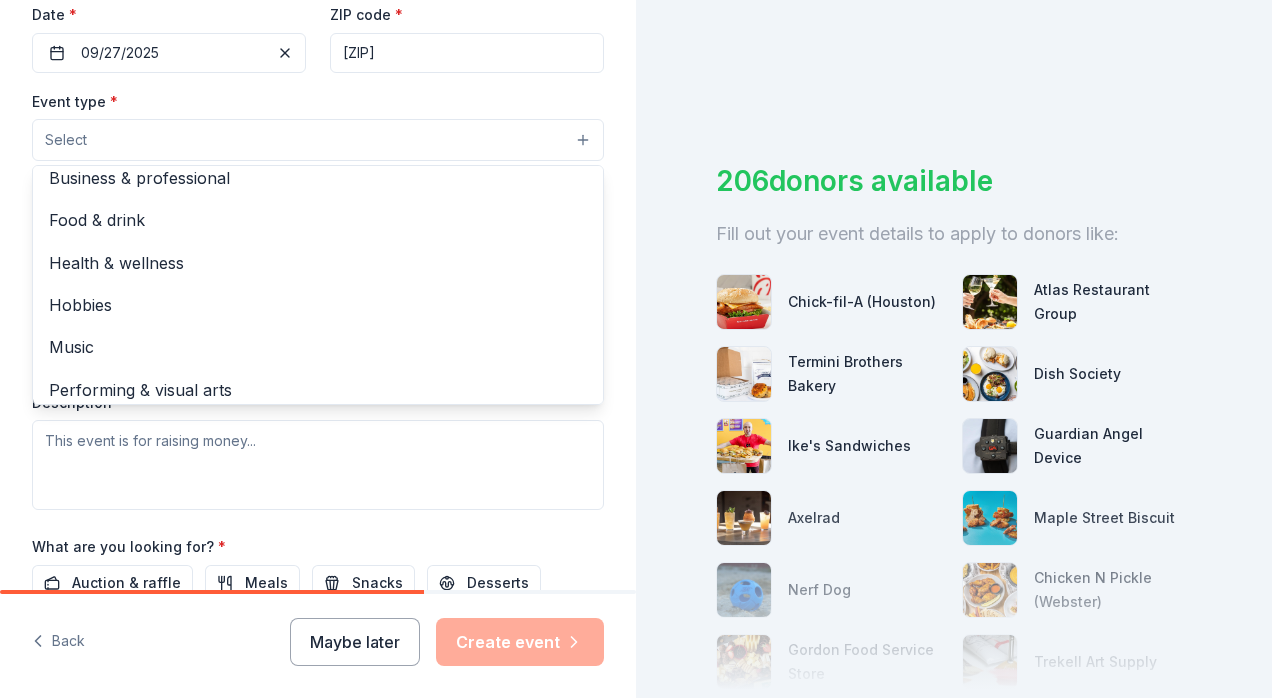 scroll, scrollTop: 66, scrollLeft: 0, axis: vertical 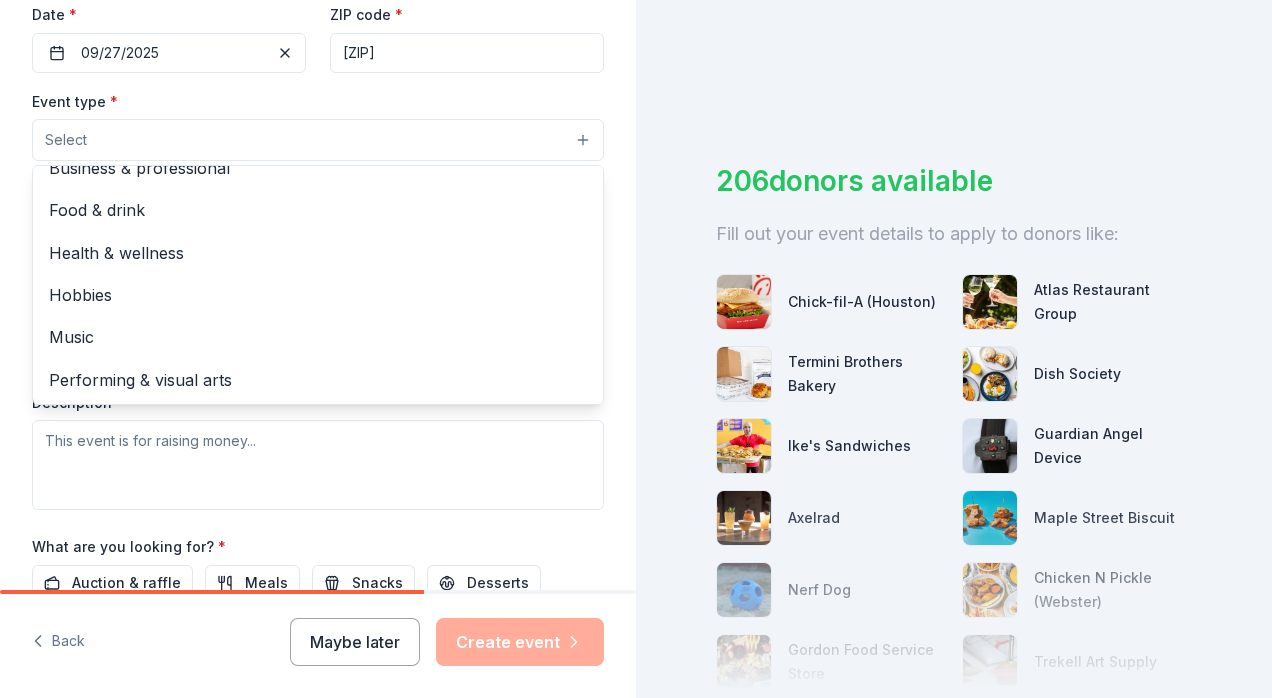 click on "Performing & visual arts" at bounding box center [318, 380] 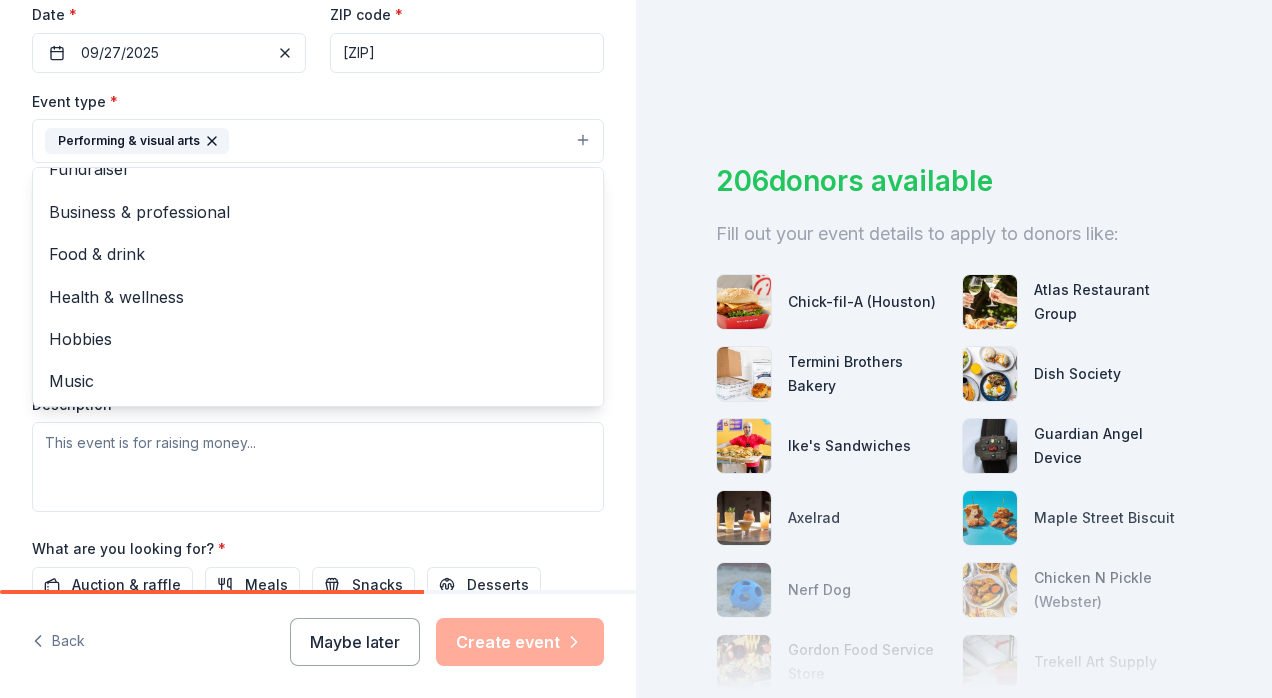 scroll, scrollTop: 24, scrollLeft: 0, axis: vertical 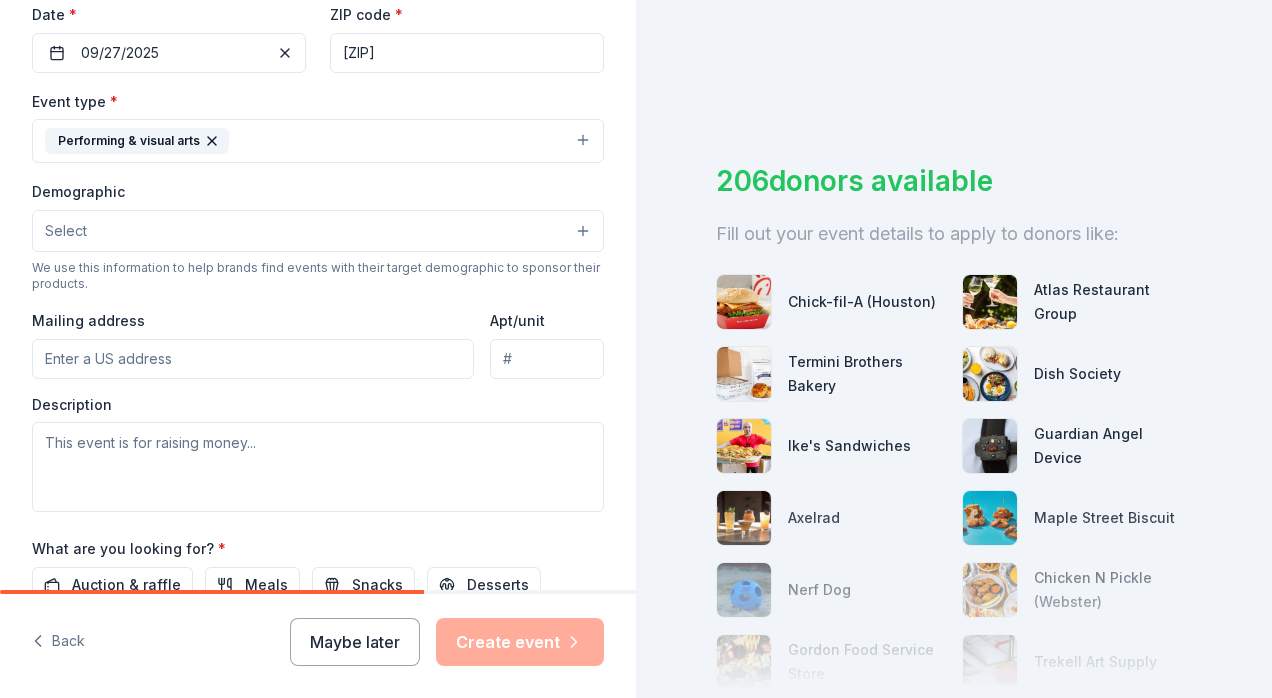click on "Select" at bounding box center (318, 231) 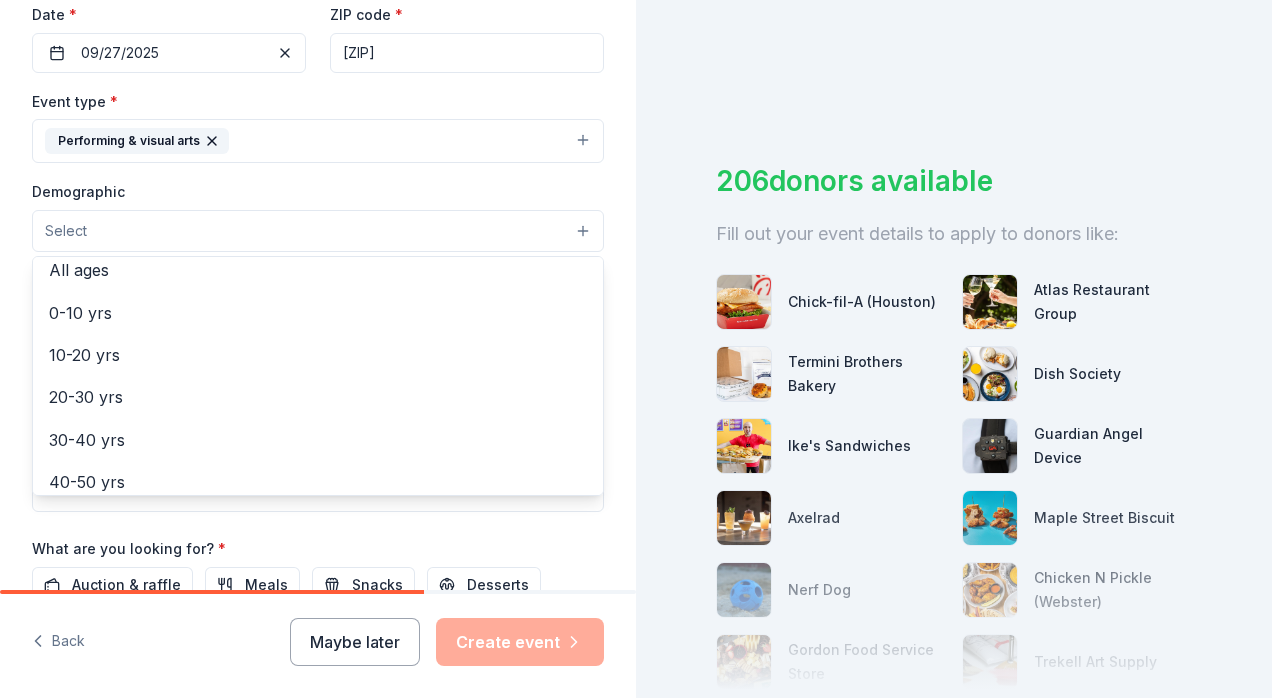 scroll, scrollTop: 0, scrollLeft: 0, axis: both 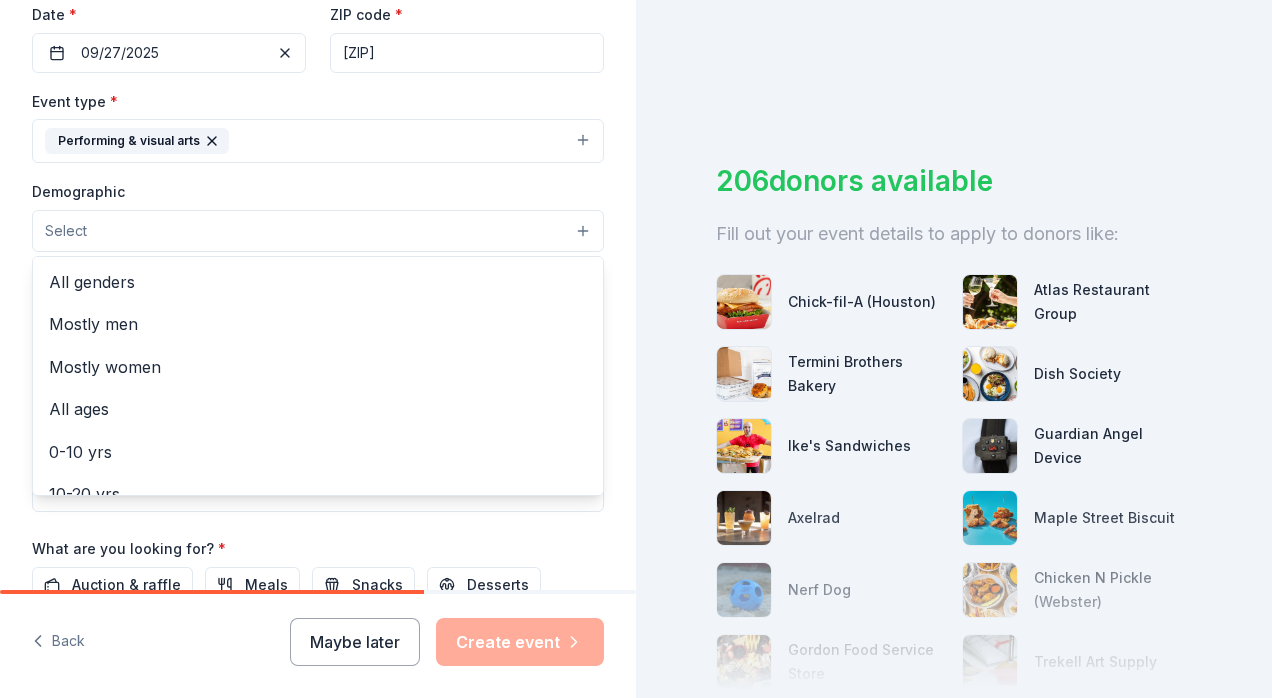 click on "All ages" at bounding box center [318, 409] 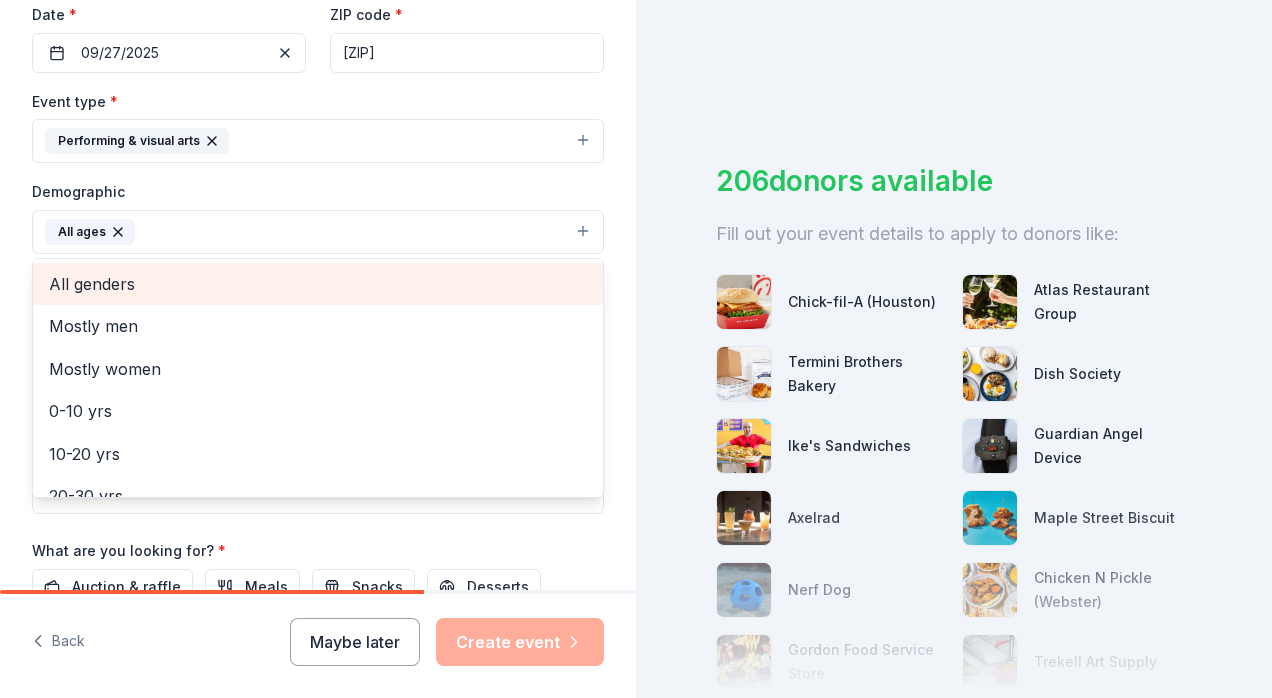 click on "All genders" at bounding box center [318, 284] 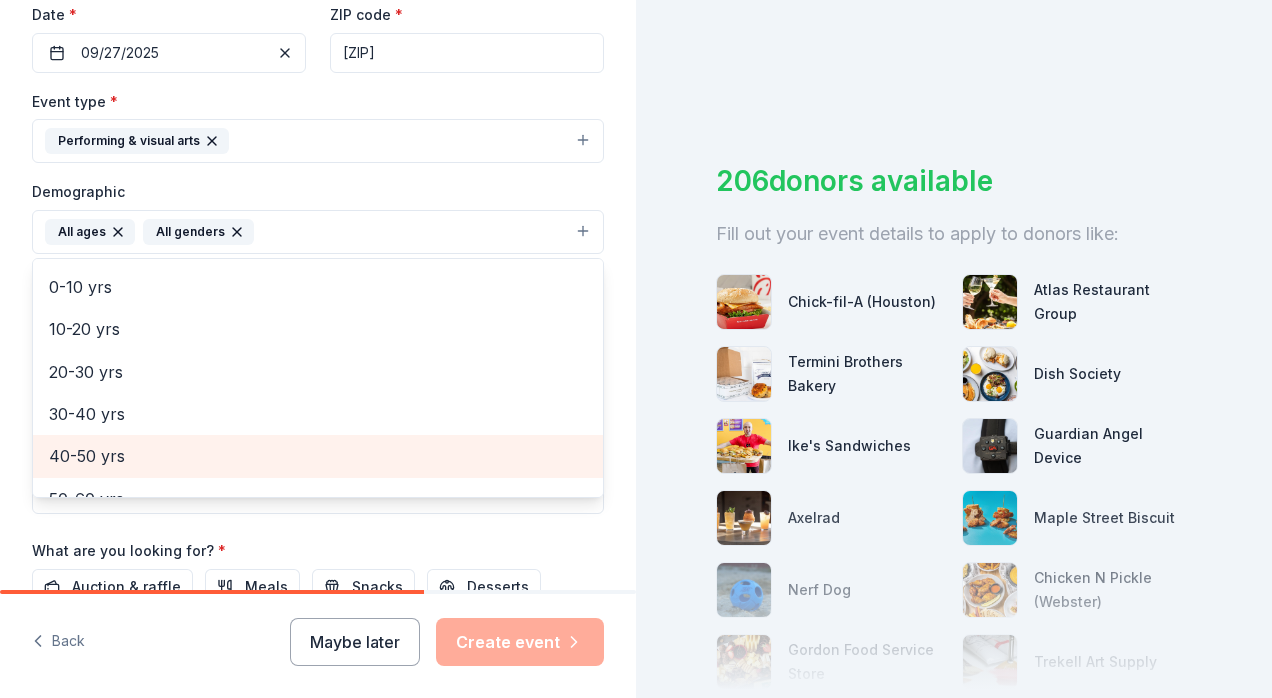 scroll, scrollTop: 0, scrollLeft: 0, axis: both 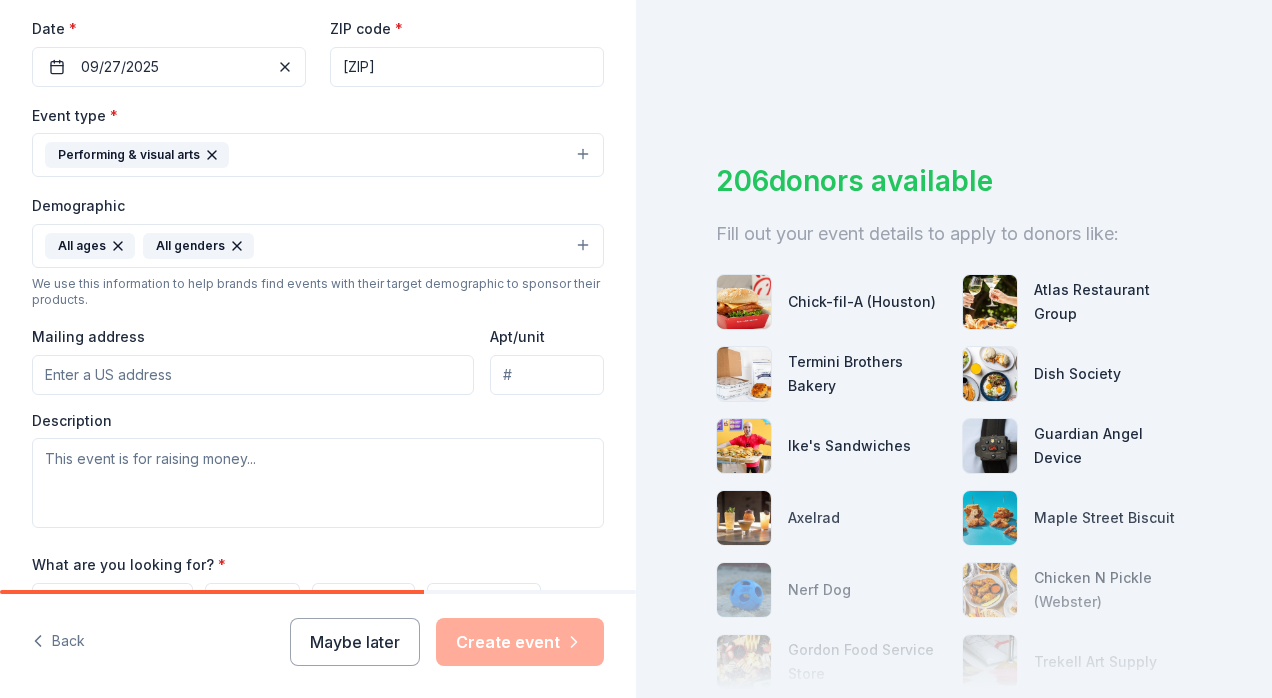 click on "Mailing address" at bounding box center [253, 375] 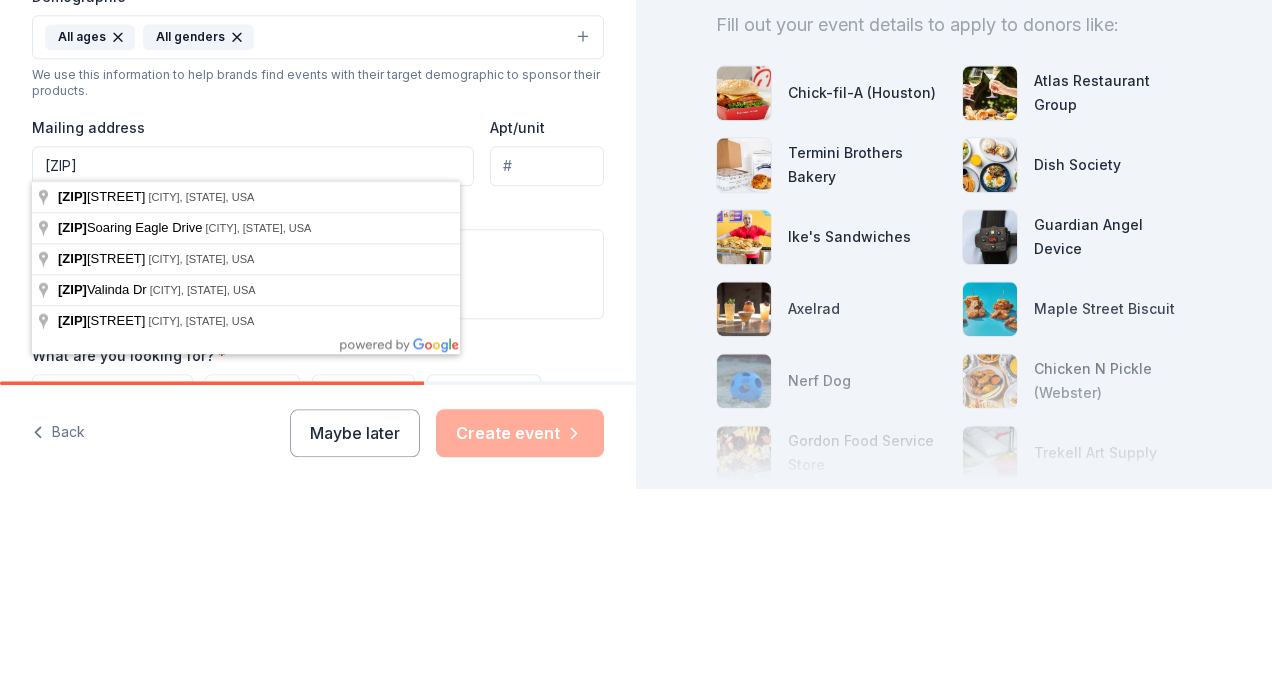 type on "16222 New Field Drive, Houston, TX 77082, USA" 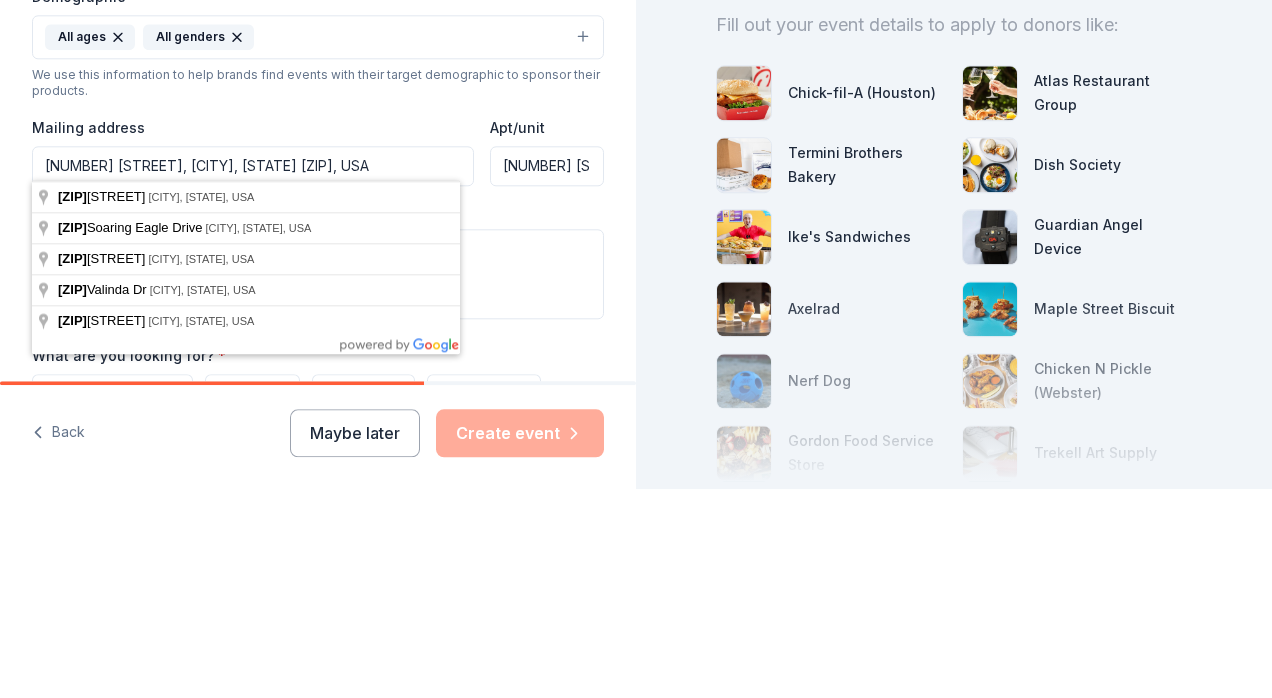 click on "Tell us about your event. We'll find in-kind donations you can apply for. Event name * Special education kid's hands on 32 /100 Event website Attendance * 60 Date * 09/27/2025 ZIP code * 77082 Event type * Performing & visual arts Demographic All ages All genders We use this information to help brands find events with their target demographic to sponsor their products. Mailing address 16222 New Field Drive, Houston, TX 77082, USA Apt/unit 16222 New Field Dr Description What are you looking for? * Auction & raffle Meals Snacks Desserts Alcohol Beverages Send me reminders Email me reminders of donor application deadlines Recurring event" at bounding box center (318, 199) 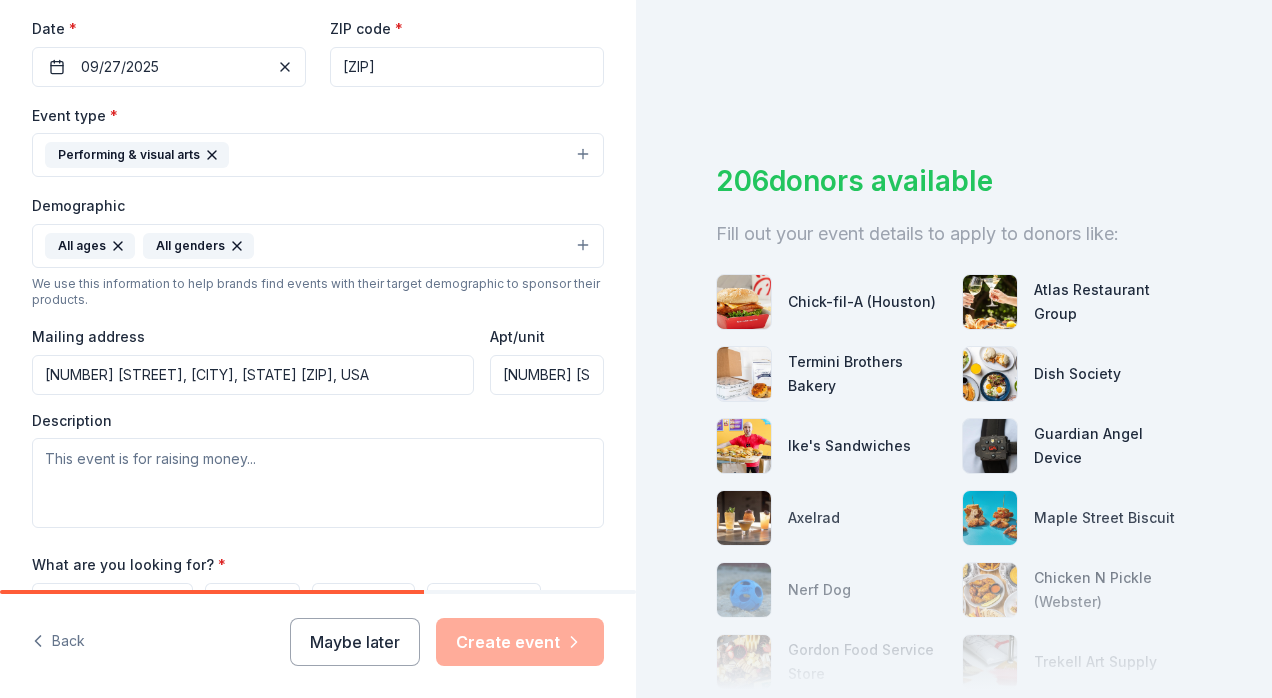 click on "16222 New Field Dr" at bounding box center [547, 375] 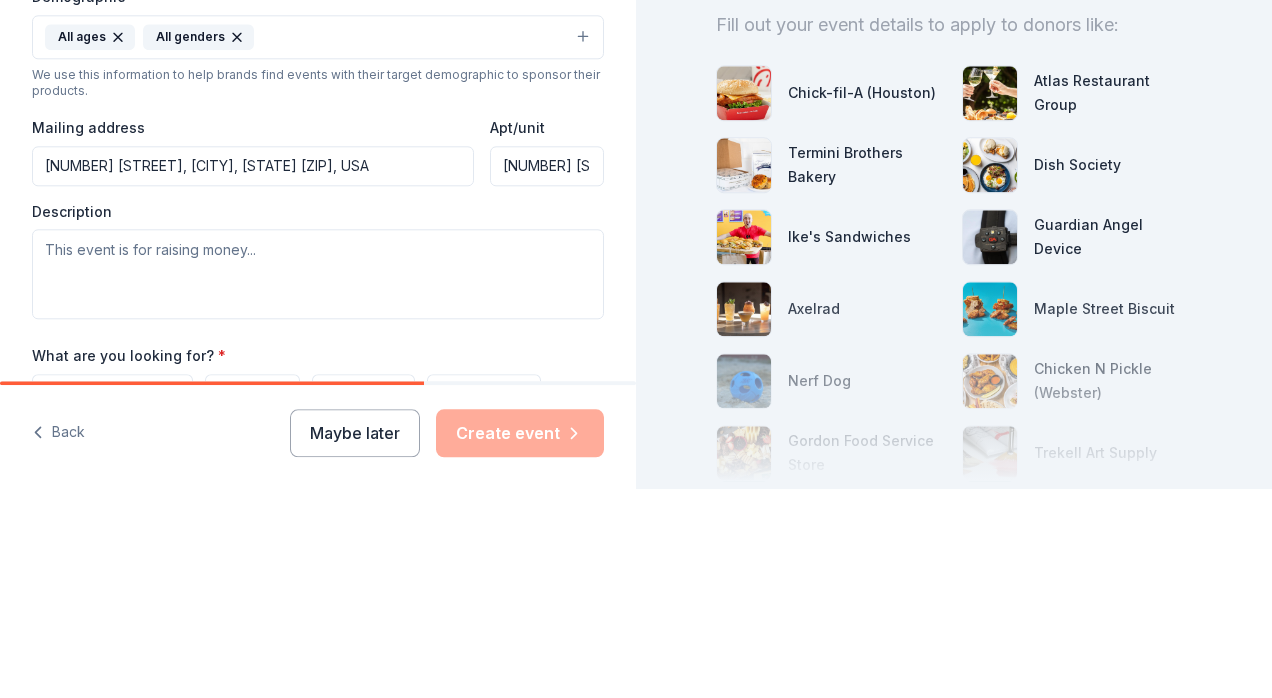 click on "16222 New Field Dr" at bounding box center (547, 375) 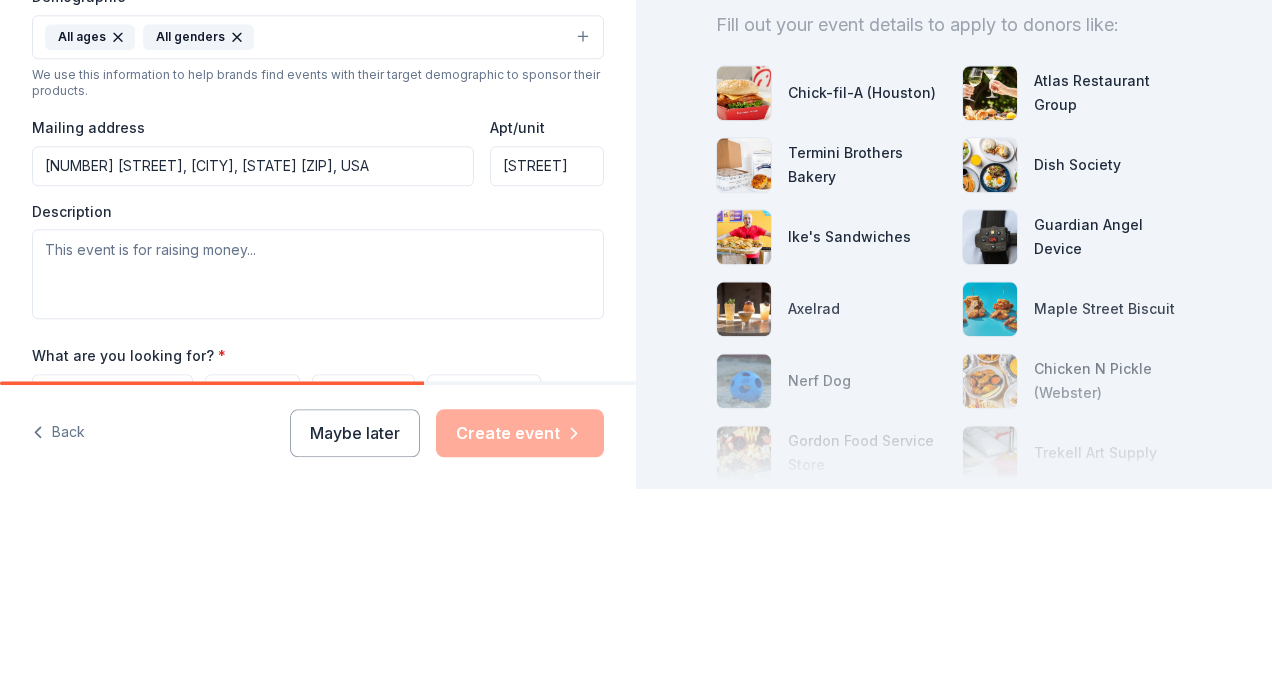 click on "ield Dr" at bounding box center [547, 375] 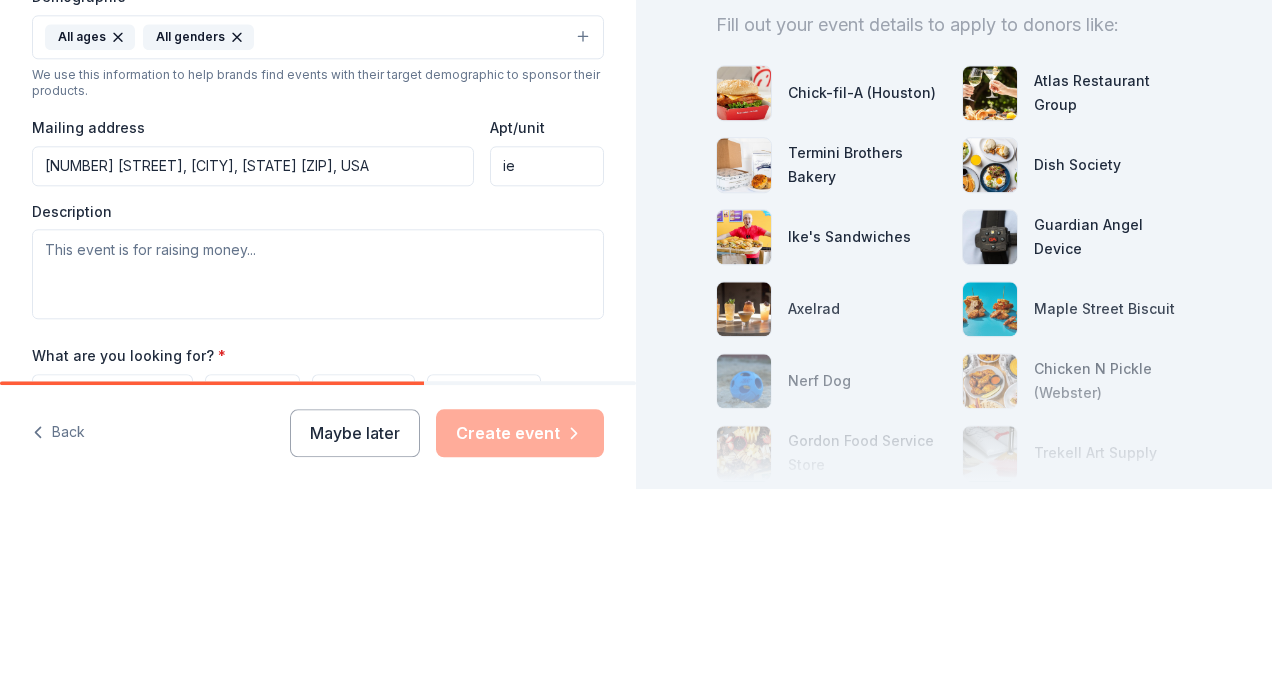 type on "i" 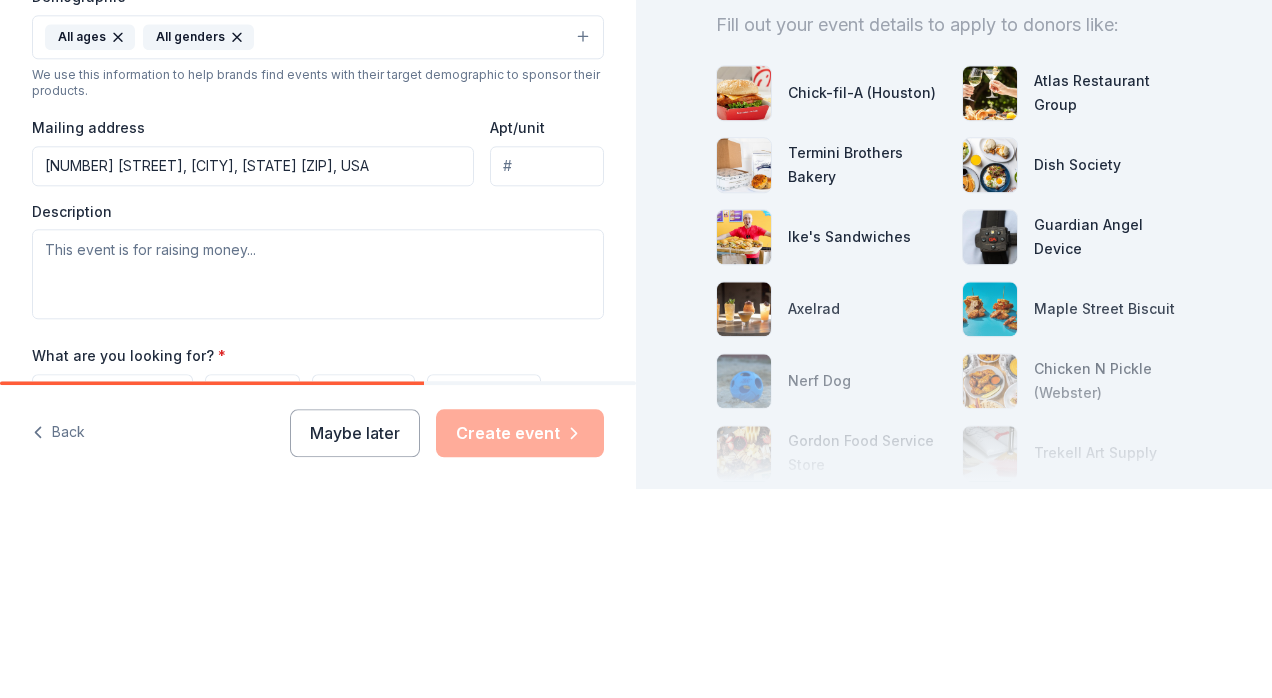 click on "Apt/unit" at bounding box center [547, 375] 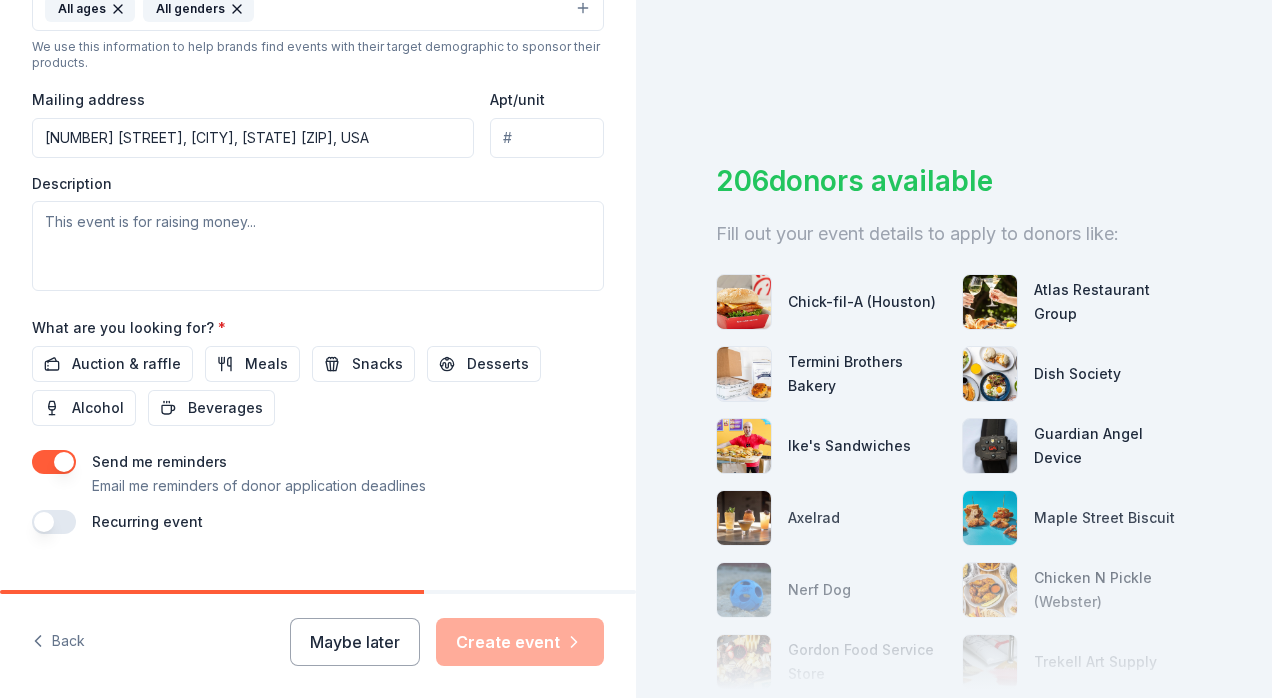 scroll, scrollTop: 739, scrollLeft: 0, axis: vertical 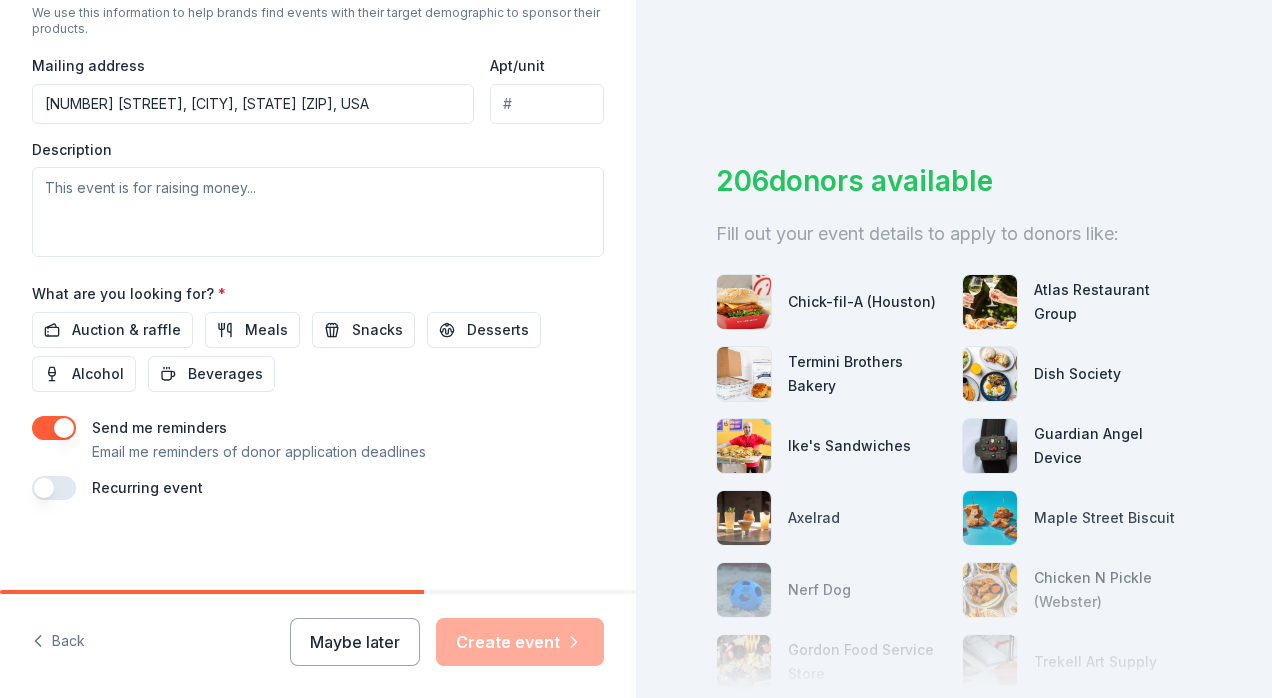 click on "Auction & raffle" at bounding box center [126, 330] 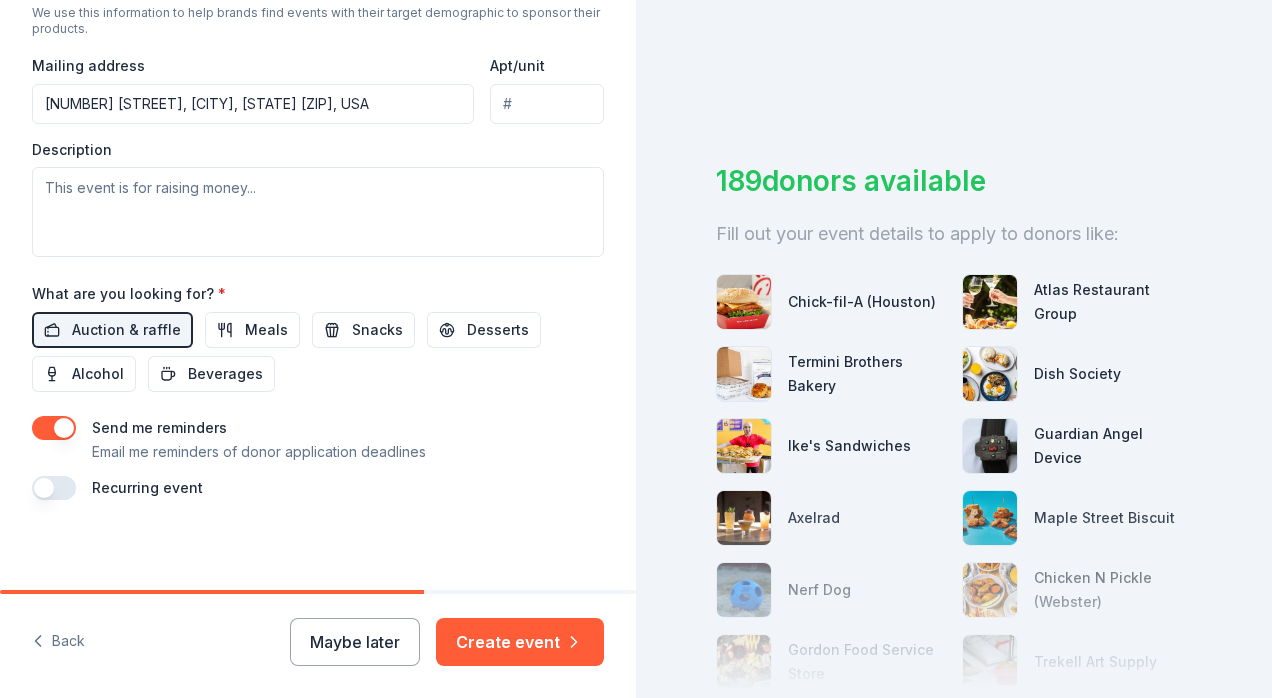click on "Meals" at bounding box center (266, 330) 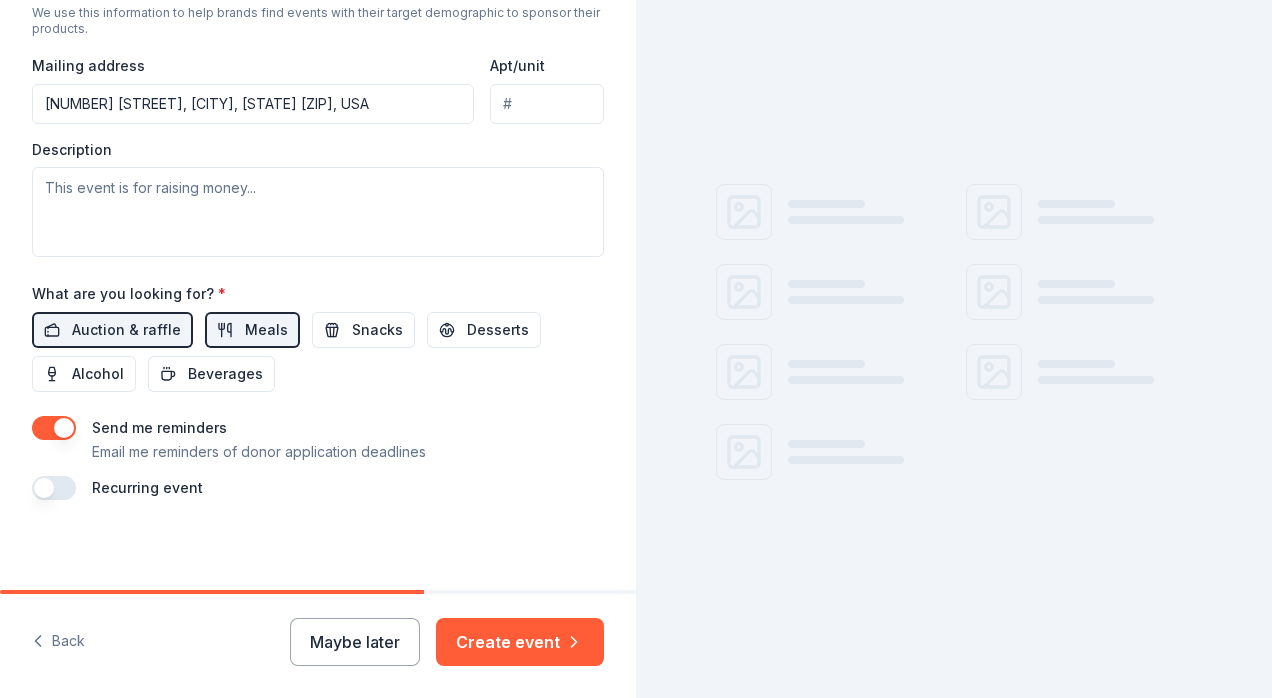 click on "Snacks" at bounding box center [377, 330] 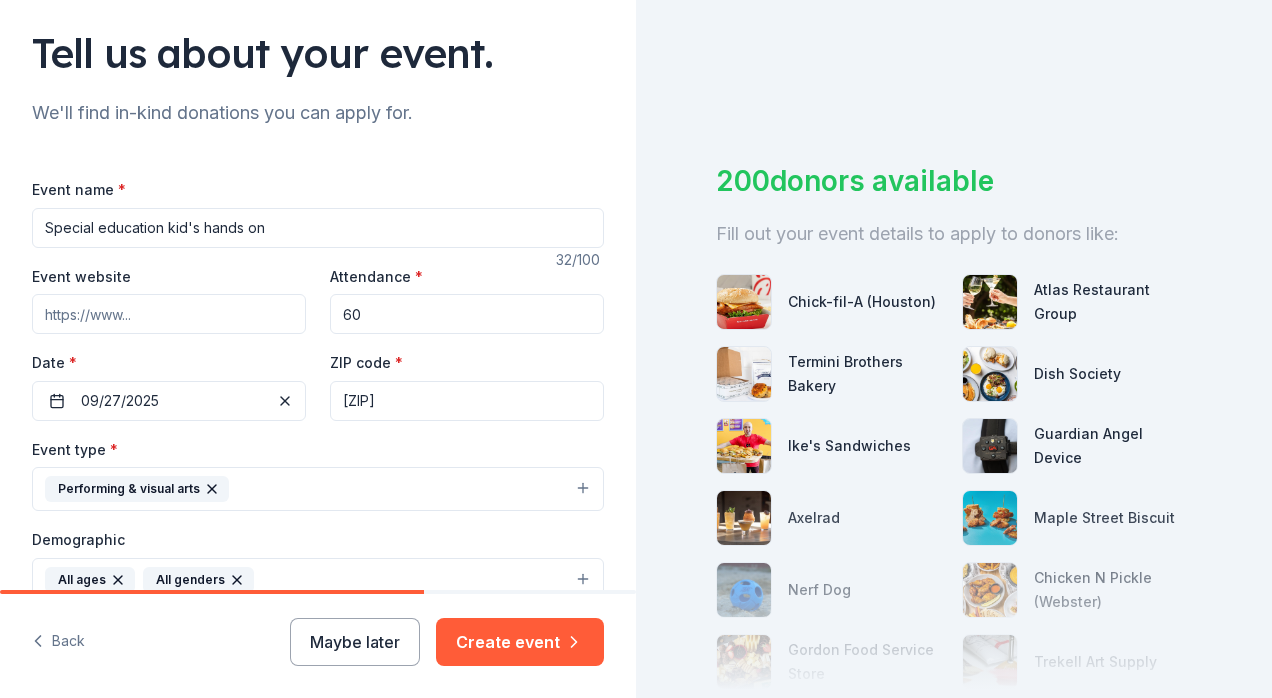 scroll, scrollTop: 132, scrollLeft: 0, axis: vertical 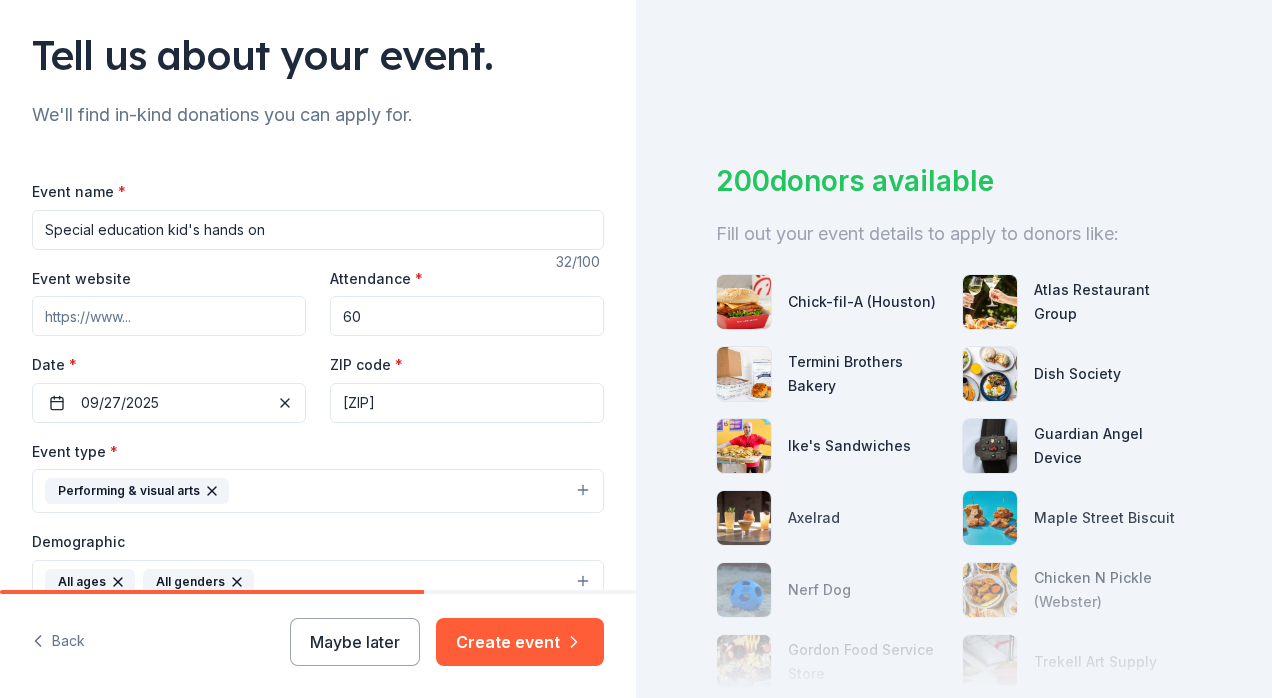 click on "Special education kid's hands on" at bounding box center (318, 230) 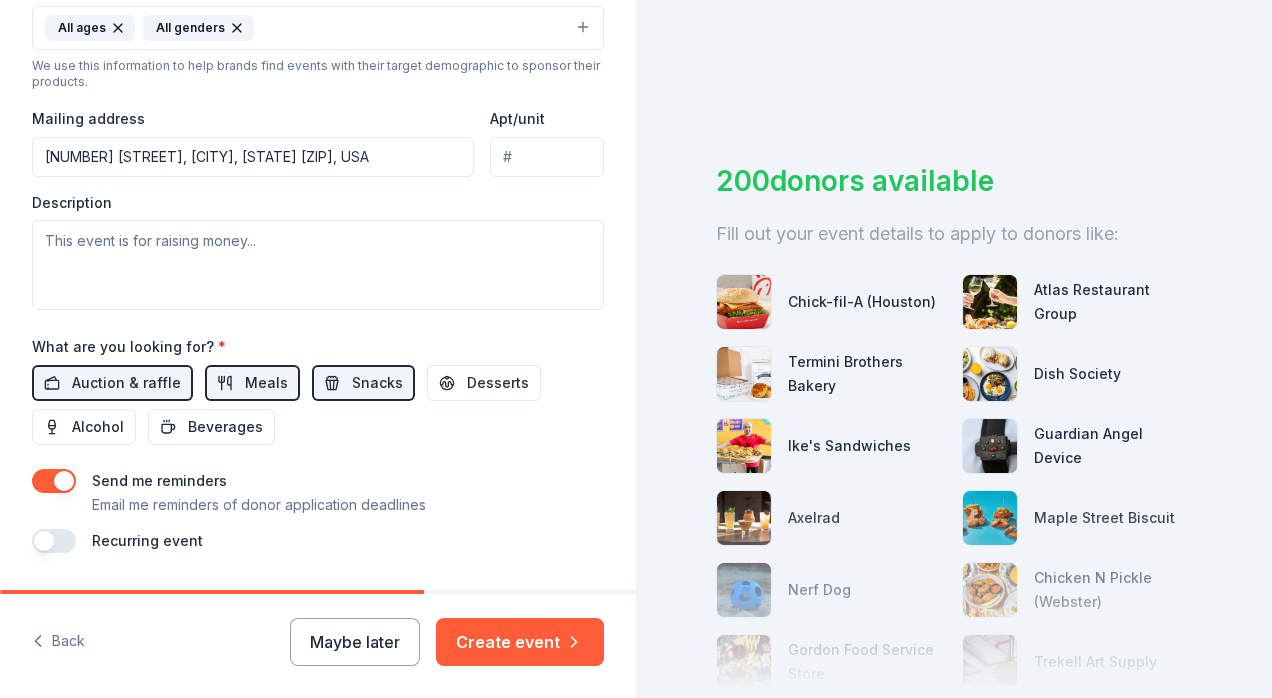 scroll, scrollTop: 739, scrollLeft: 0, axis: vertical 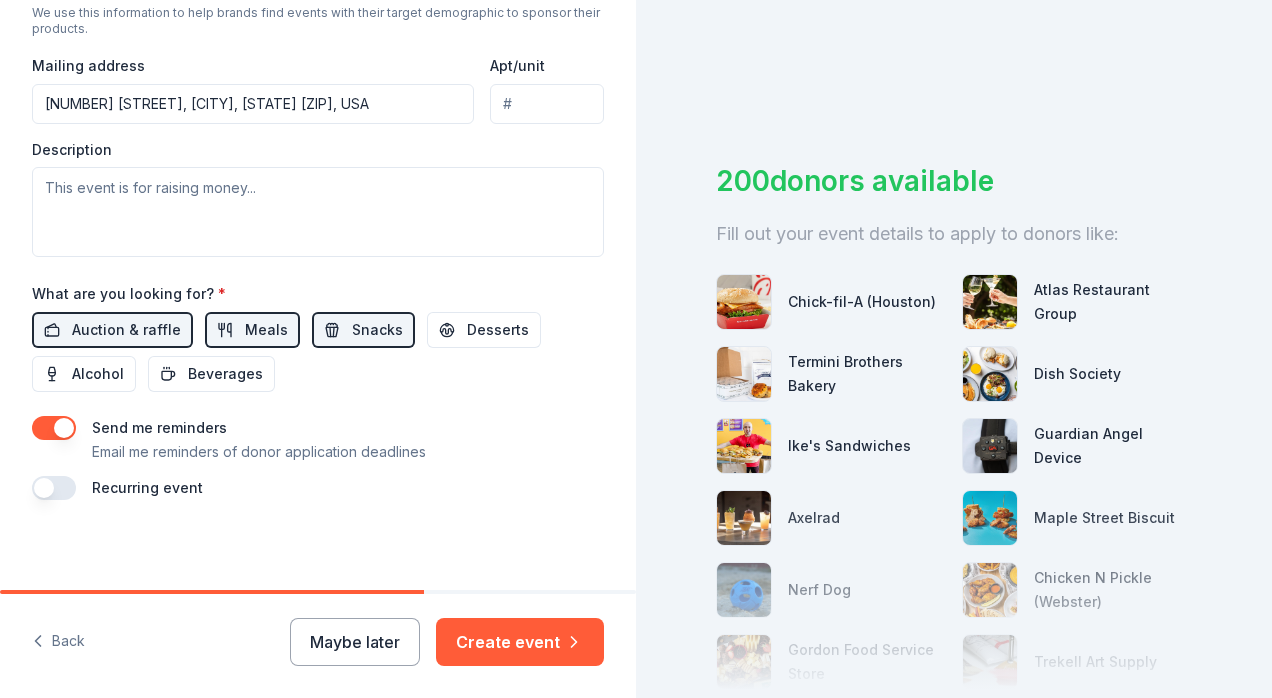type on "Special education all ages hands on" 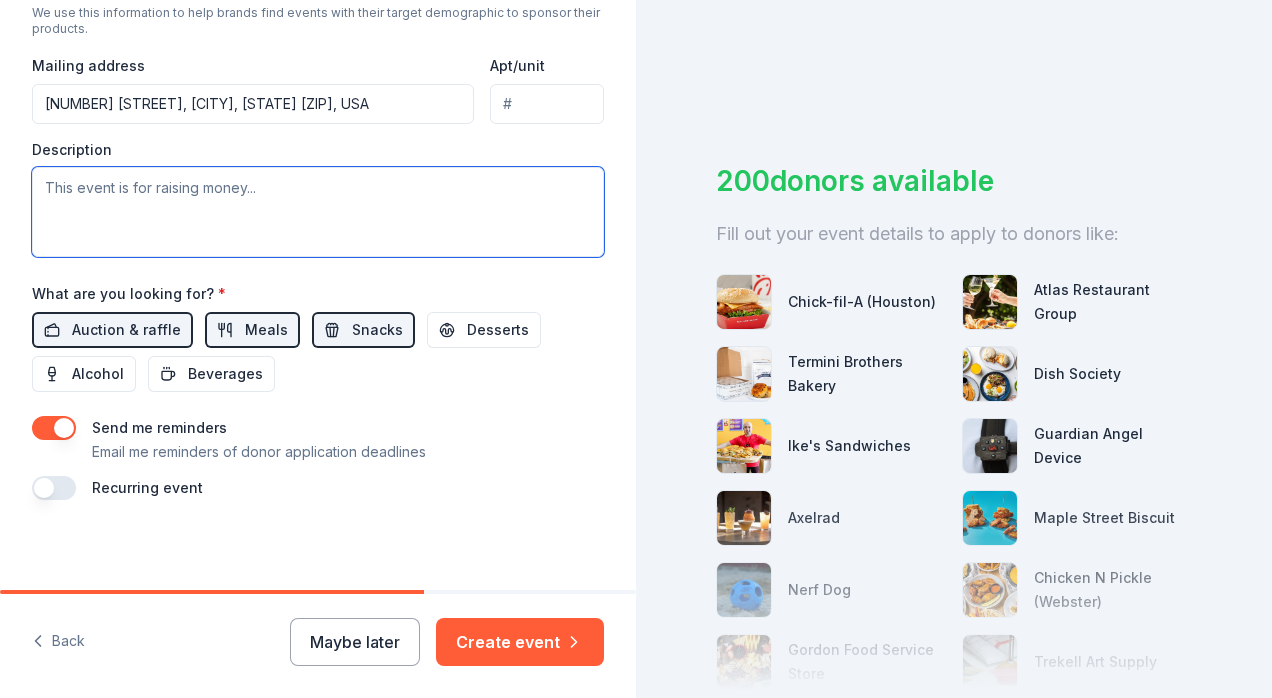 click at bounding box center (318, 212) 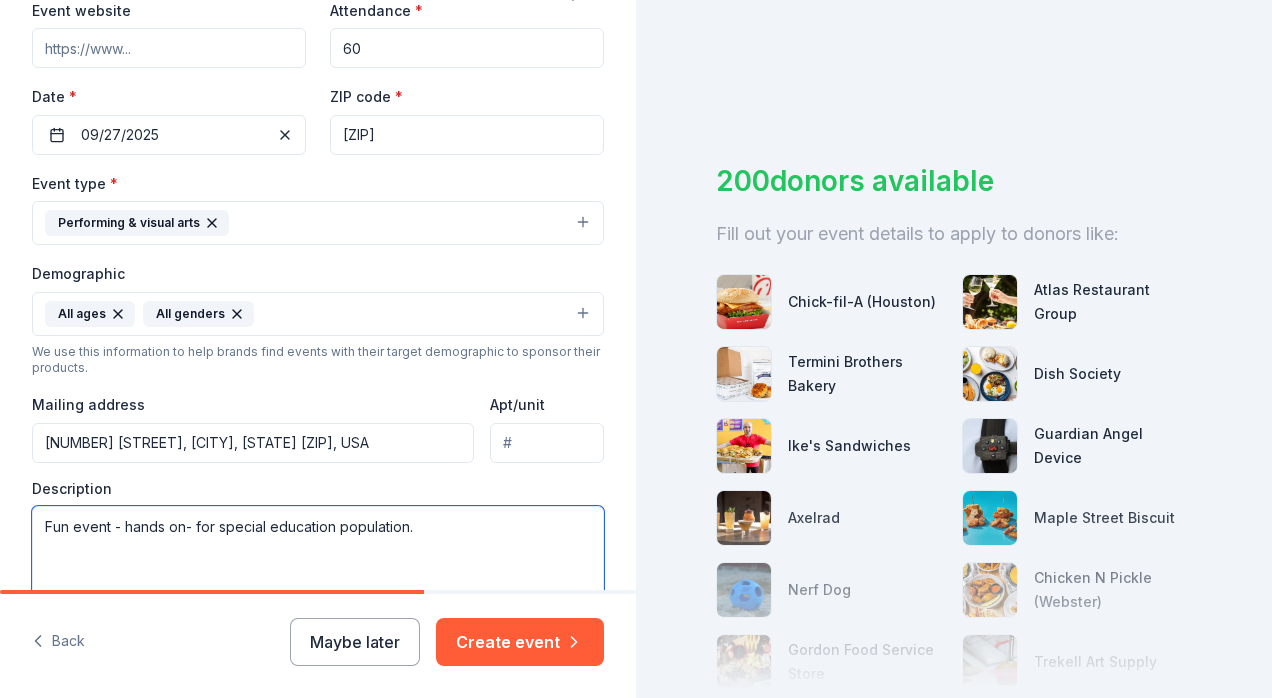 scroll, scrollTop: 394, scrollLeft: 0, axis: vertical 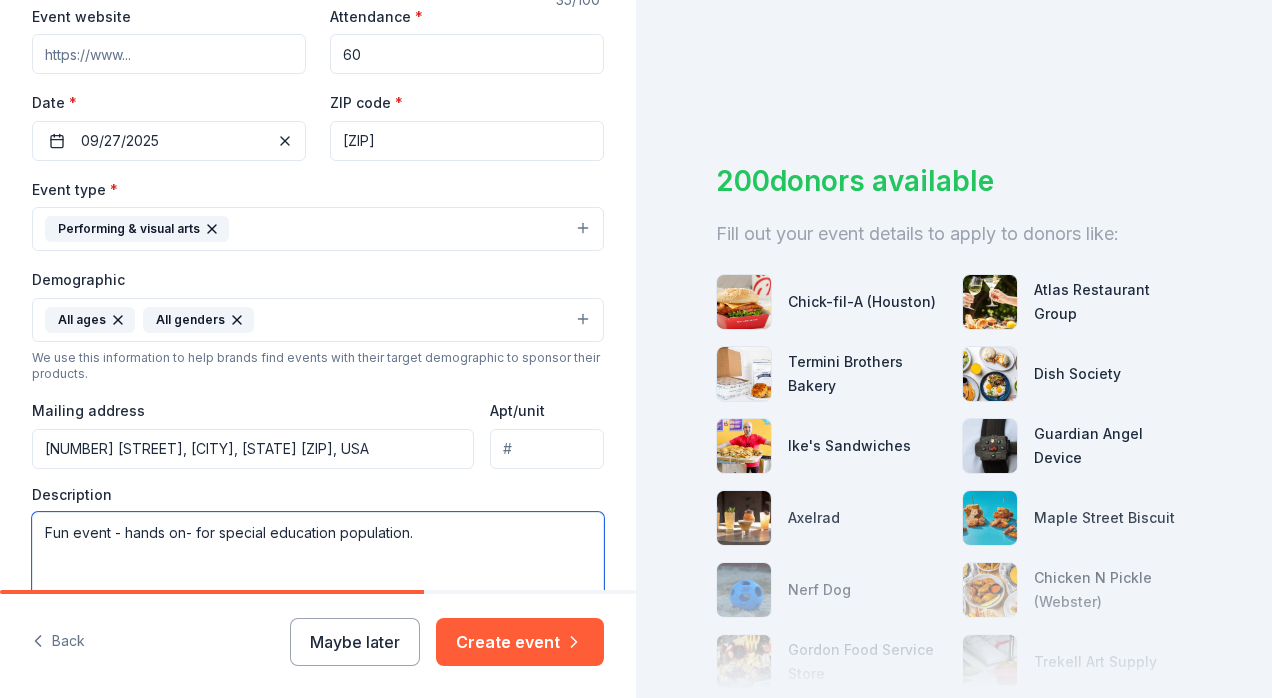 type on "Fun event - hands on- for special education population." 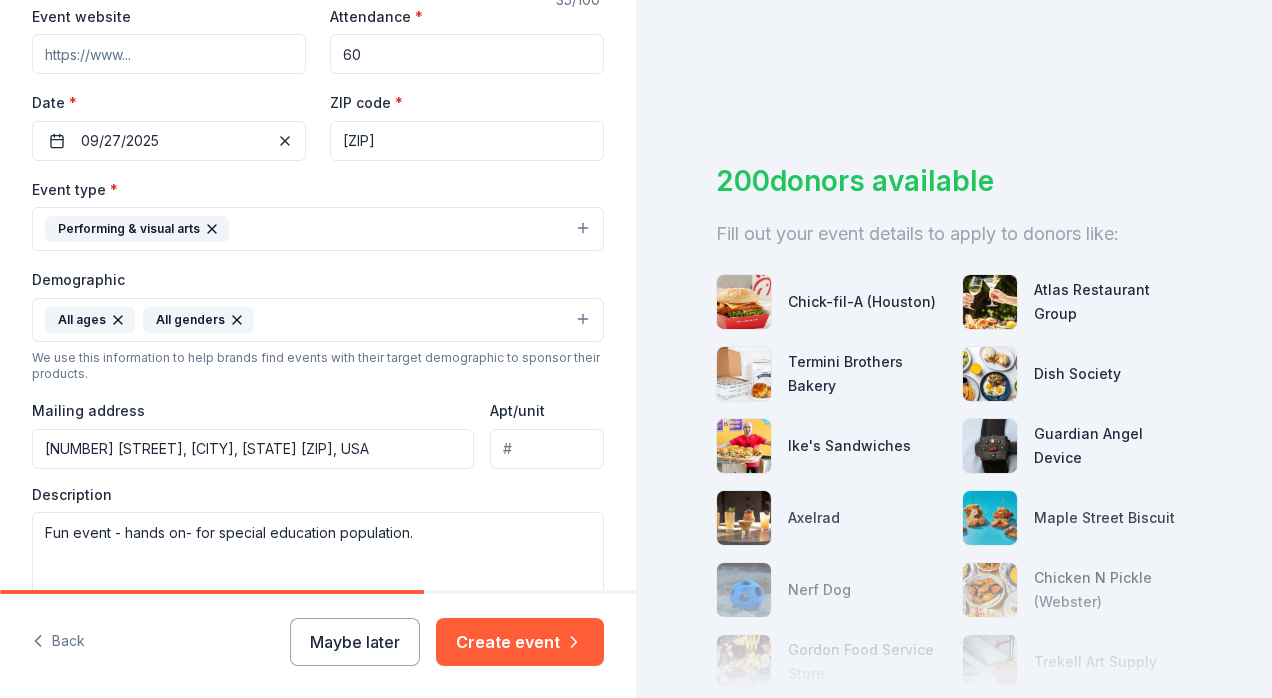 click on "60" at bounding box center [467, 54] 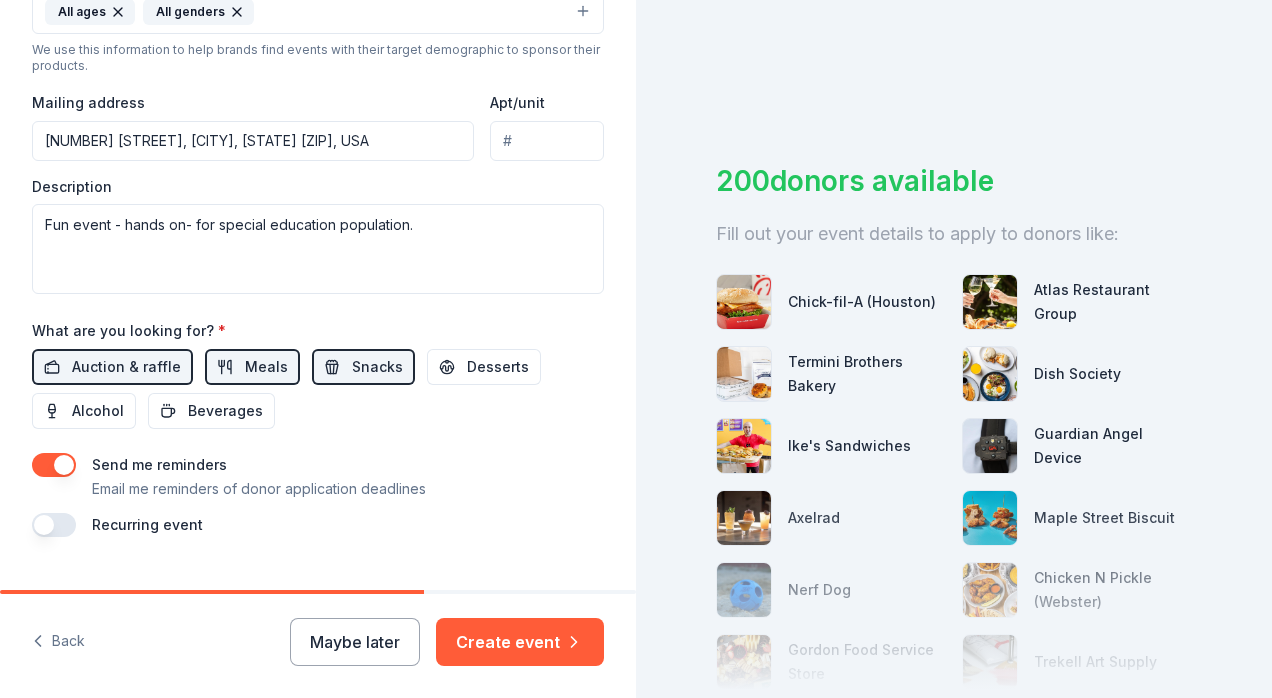 scroll, scrollTop: 187, scrollLeft: 0, axis: vertical 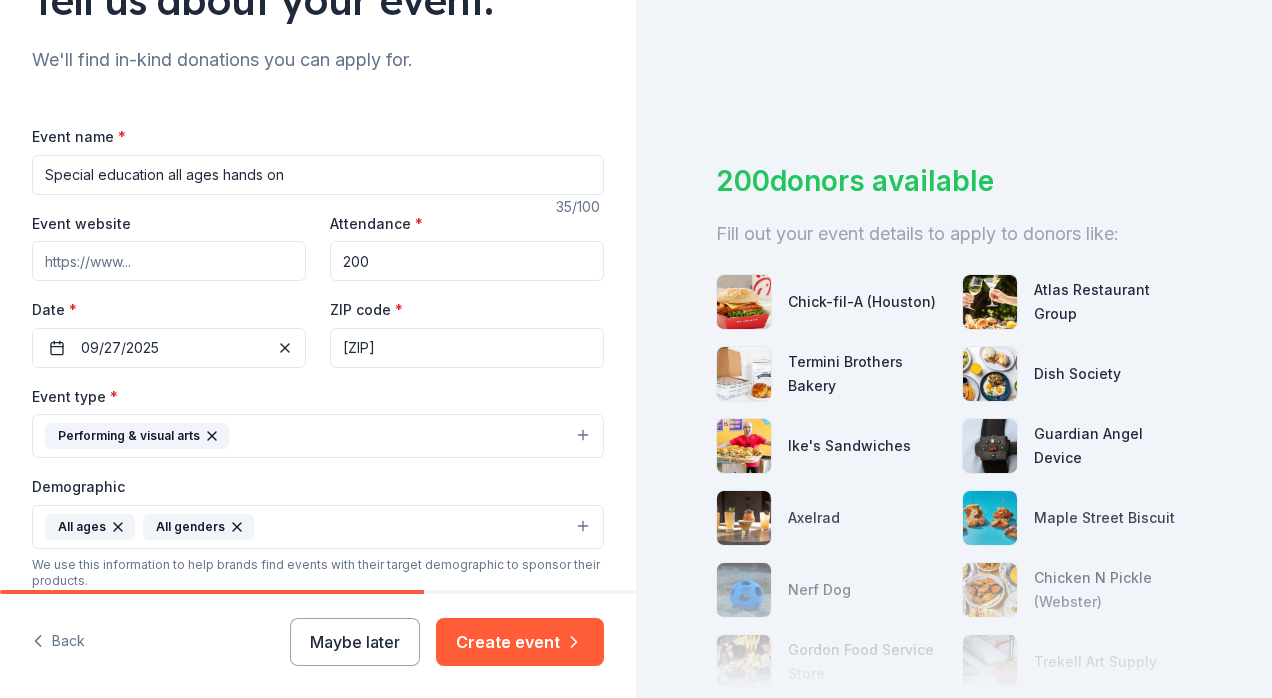 type on "200" 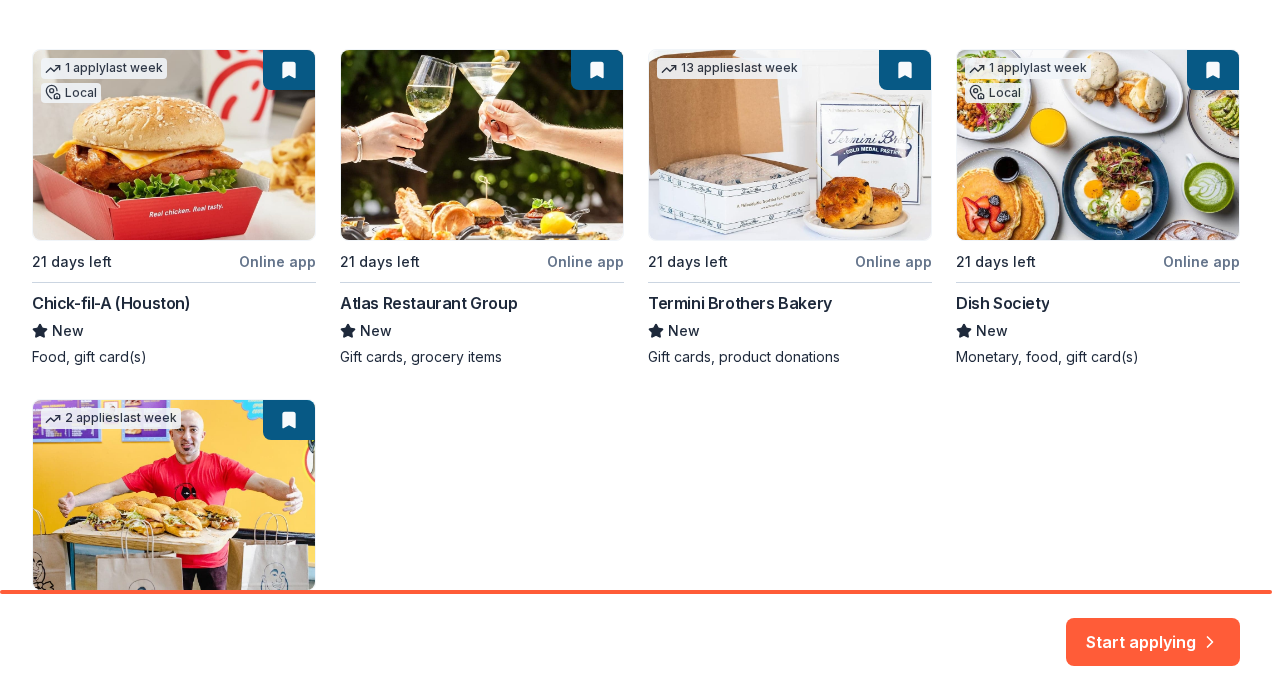 scroll, scrollTop: 358, scrollLeft: 0, axis: vertical 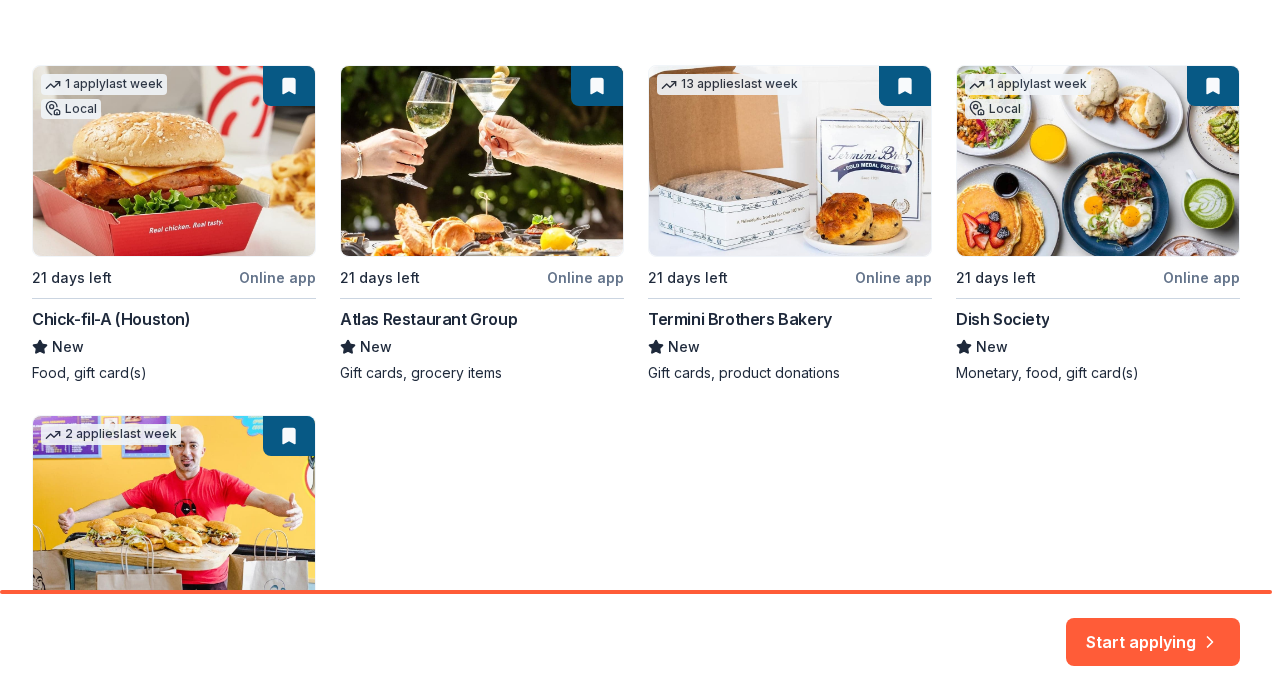 click on "1   apply  last week Local 21 days left Online app Chick-fil-A (Houston) New Food, gift card(s) 21 days left Online app Atlas Restaurant Group New Gift cards, grocery items 13   applies  last week 21 days left Online app Termini Brothers Bakery New Gift cards, product donations 1   apply  last week Local 21 days left Online app Dish Society New Monetary, food, gift card(s) 2   applies  last week 21 days left Online app Ike's Sandwiches New Sandwiches, catering trays, gift cards" at bounding box center (636, 399) 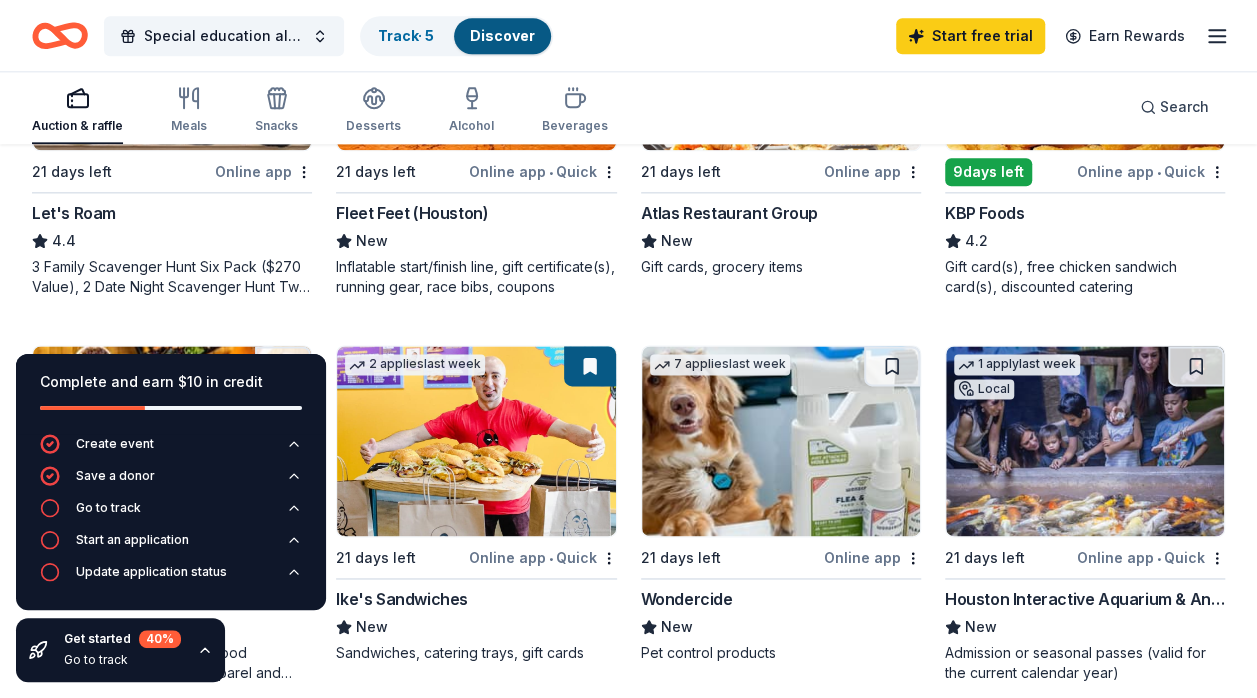 scroll, scrollTop: 1180, scrollLeft: 0, axis: vertical 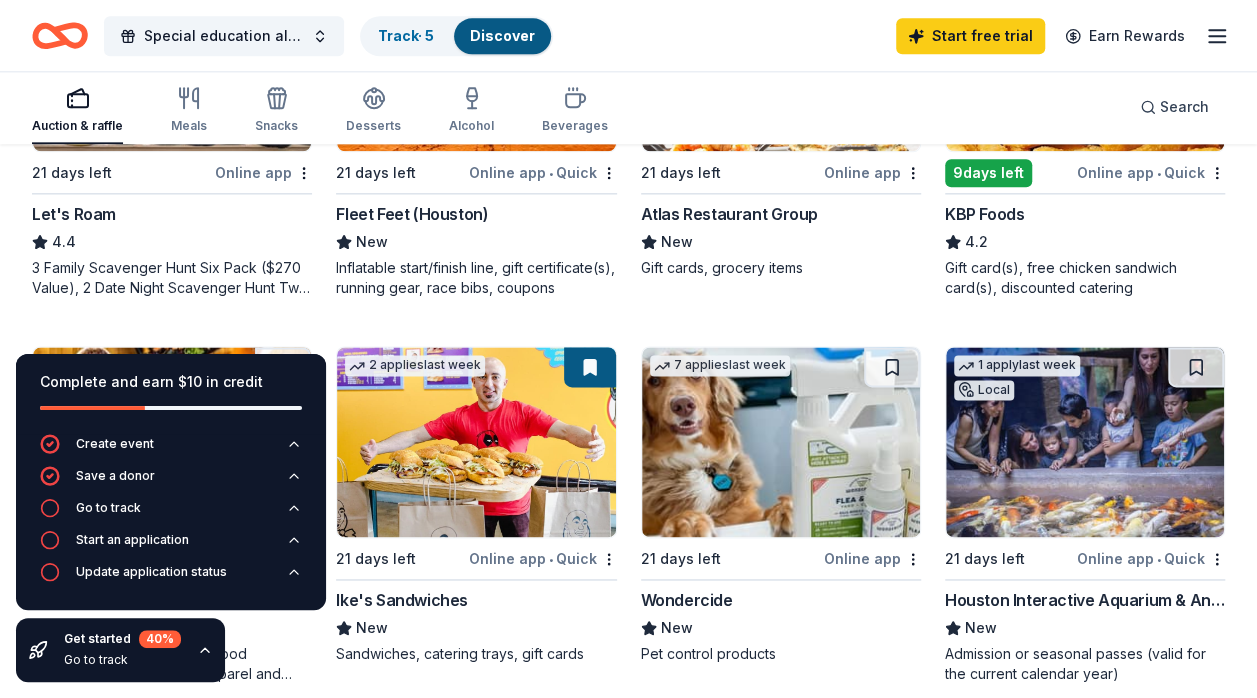 click on "2   applies  last week" at bounding box center [415, 365] 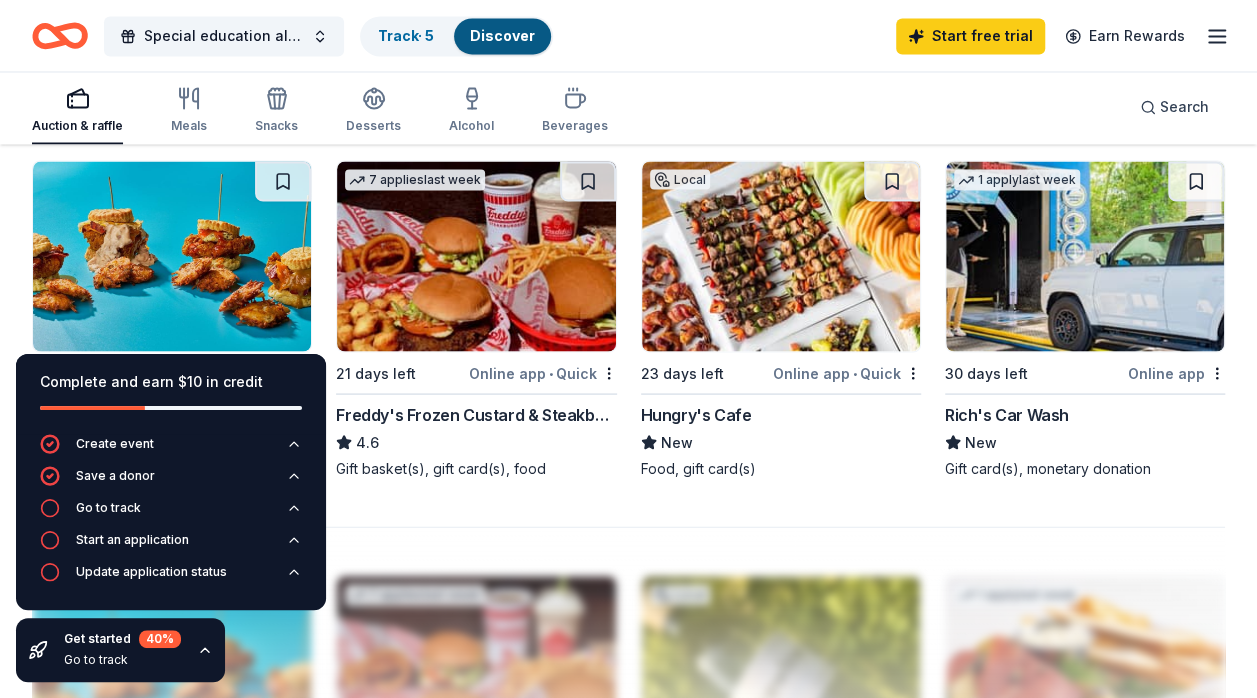 scroll, scrollTop: 1749, scrollLeft: 0, axis: vertical 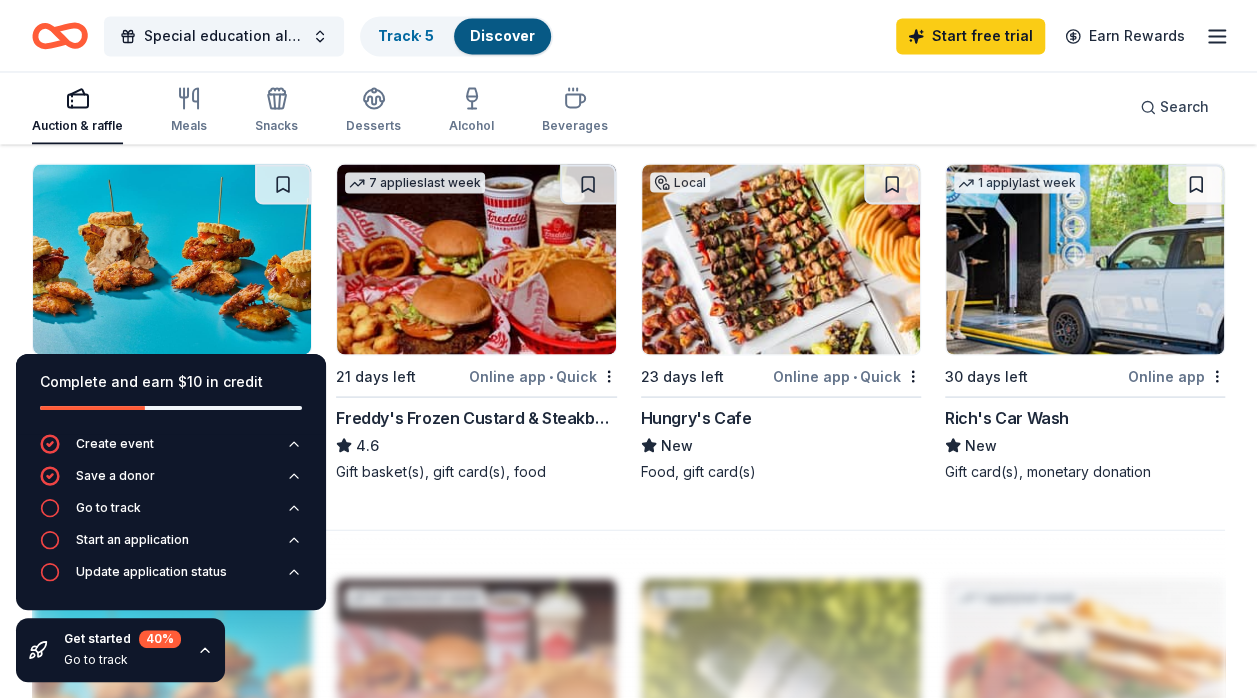 click on "Freddy's Frozen Custard & Steakburgers" at bounding box center [476, 417] 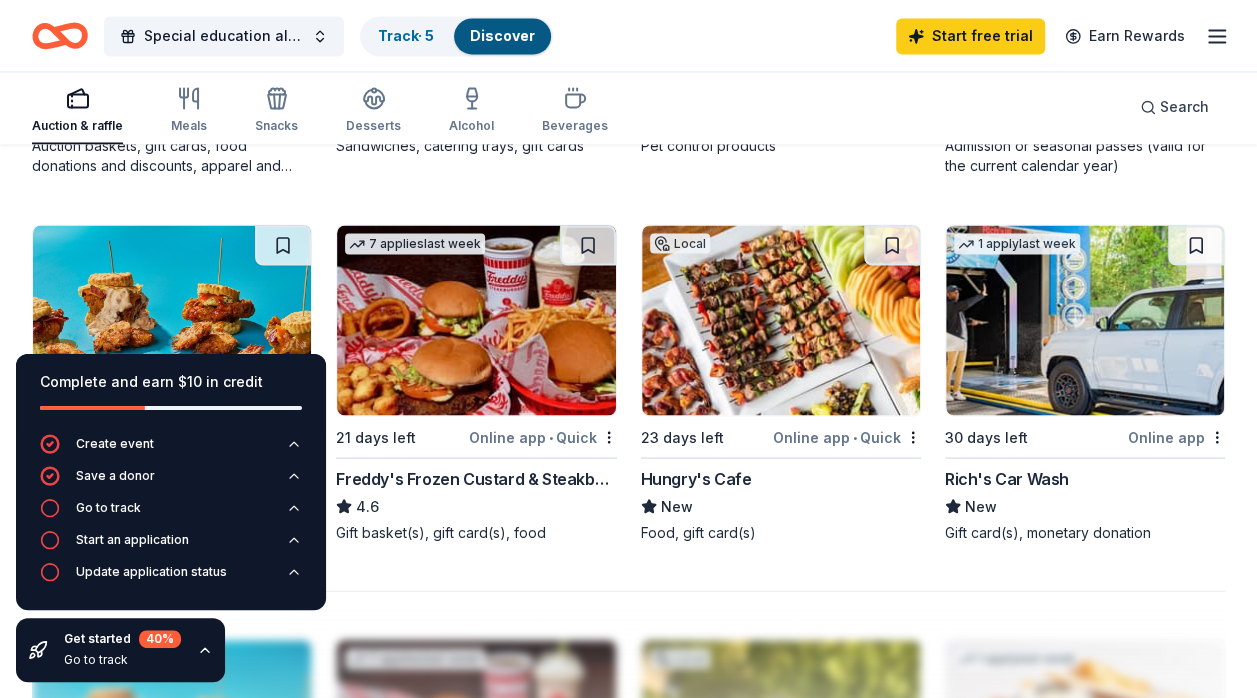 scroll, scrollTop: 1668, scrollLeft: 0, axis: vertical 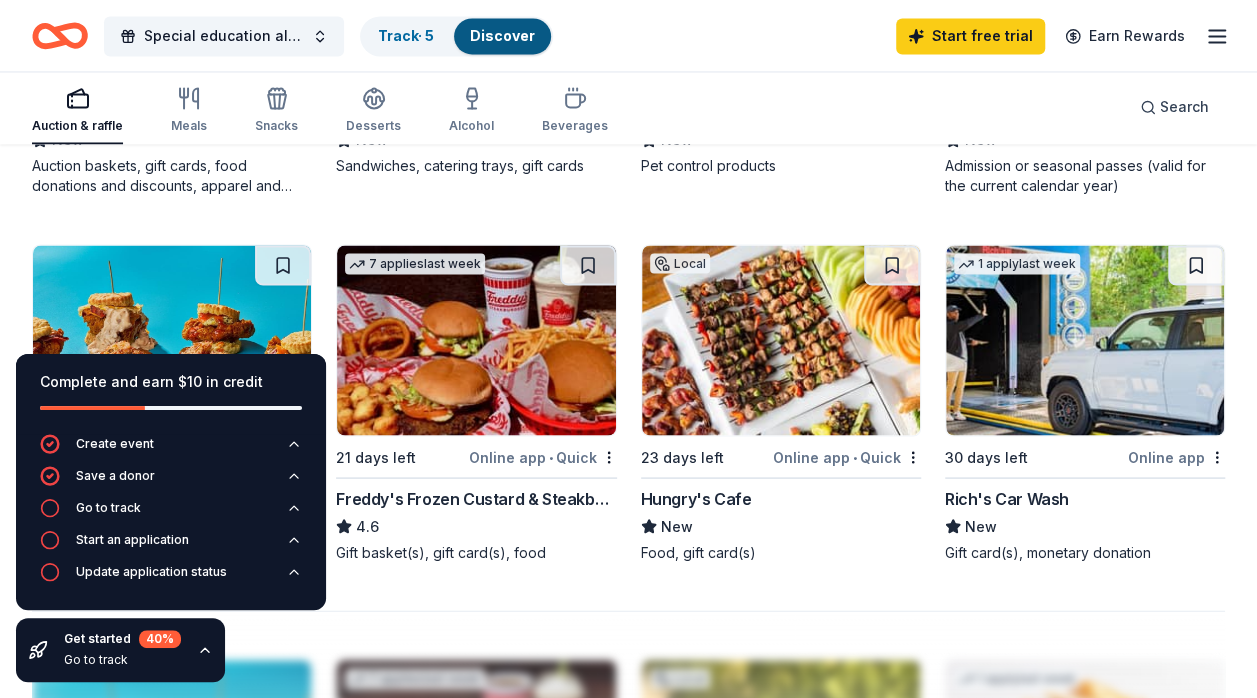 click at bounding box center (781, 340) 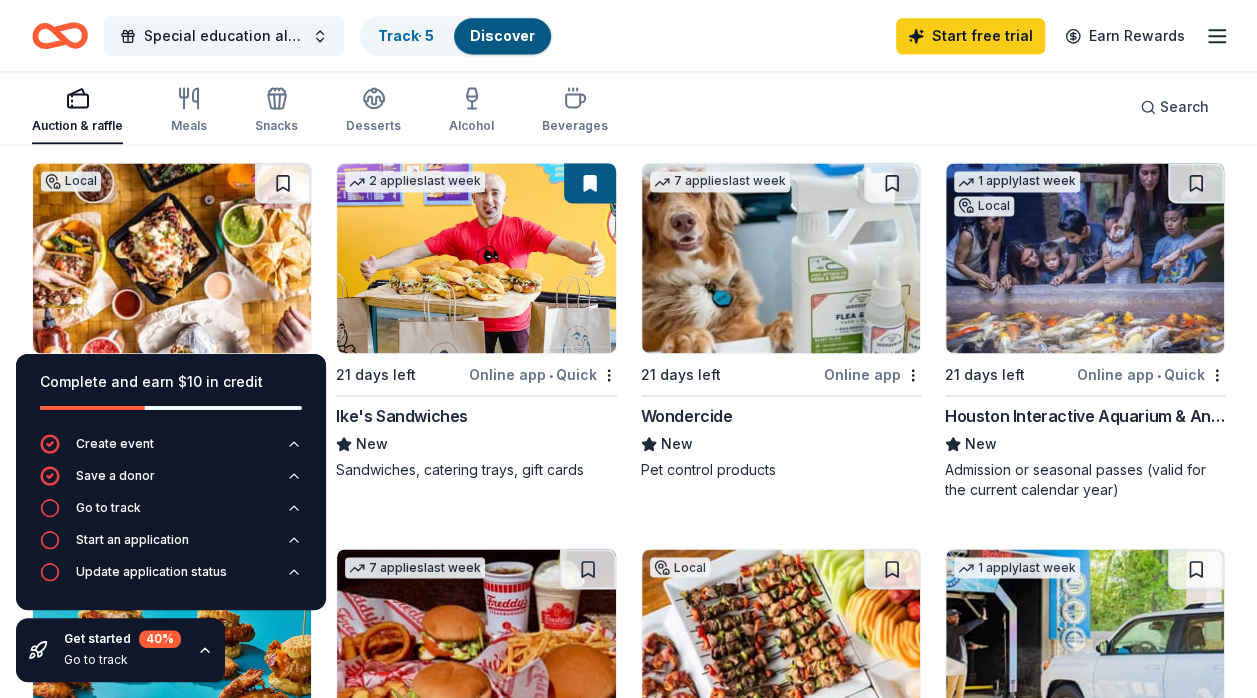 scroll, scrollTop: 1362, scrollLeft: 0, axis: vertical 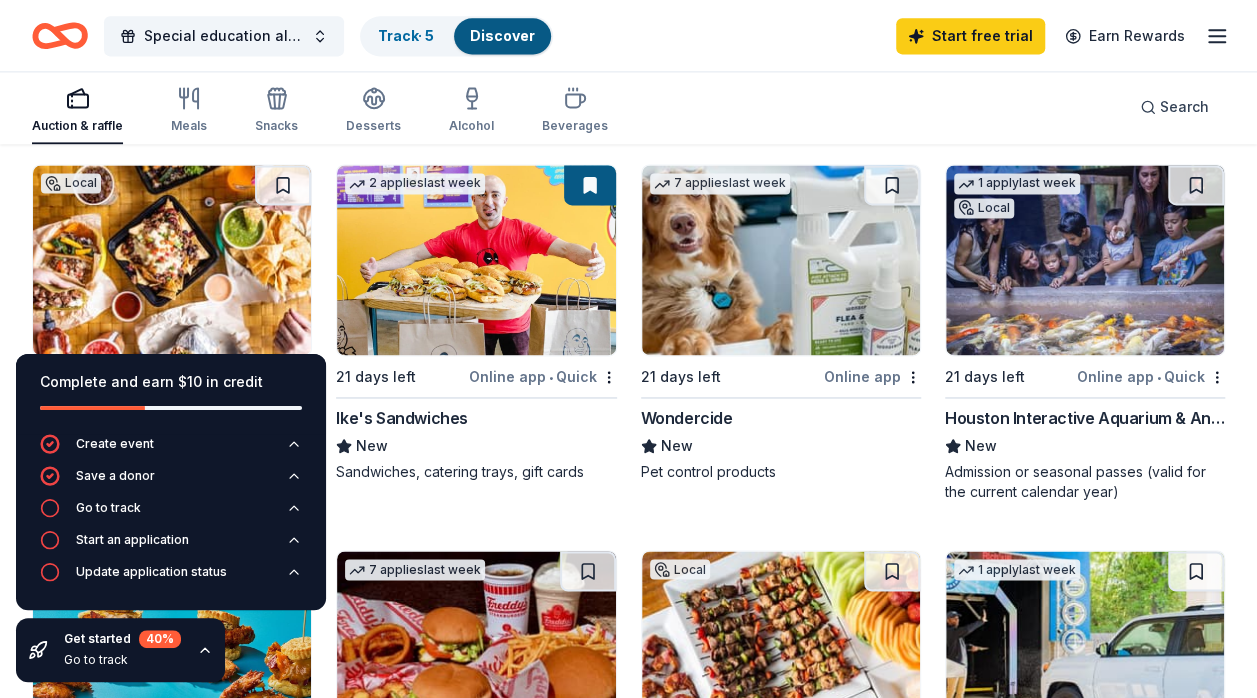 click at bounding box center (1085, 260) 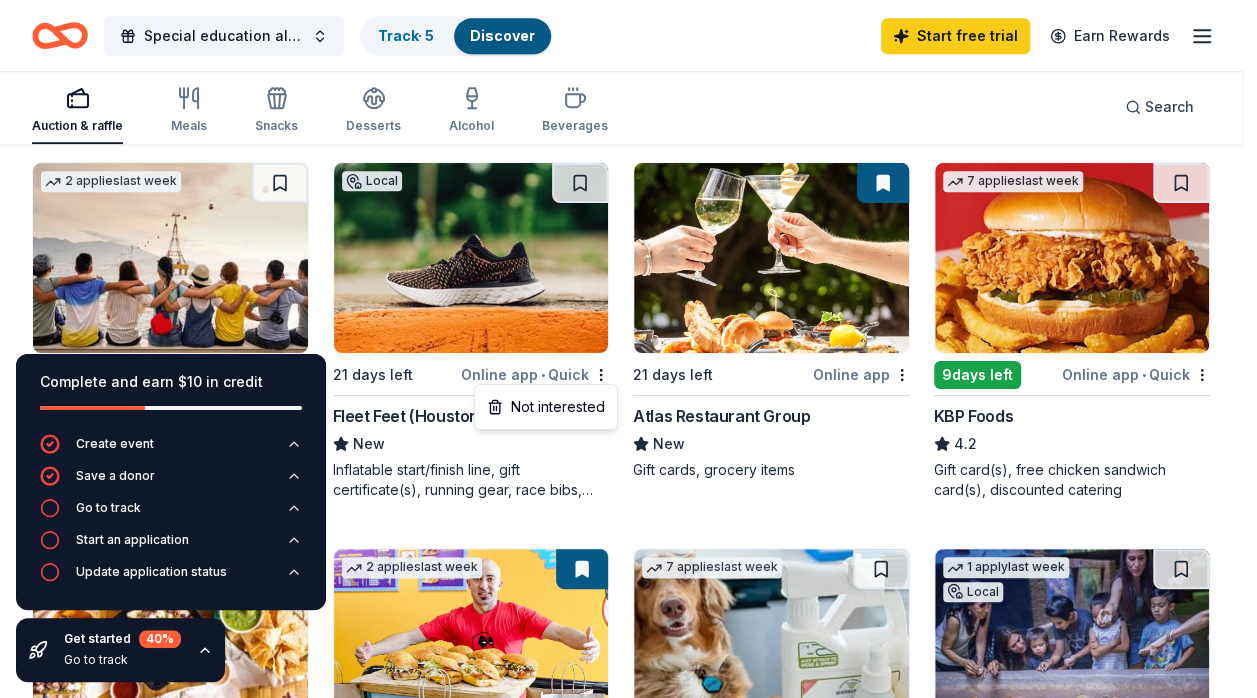 scroll, scrollTop: 826, scrollLeft: 0, axis: vertical 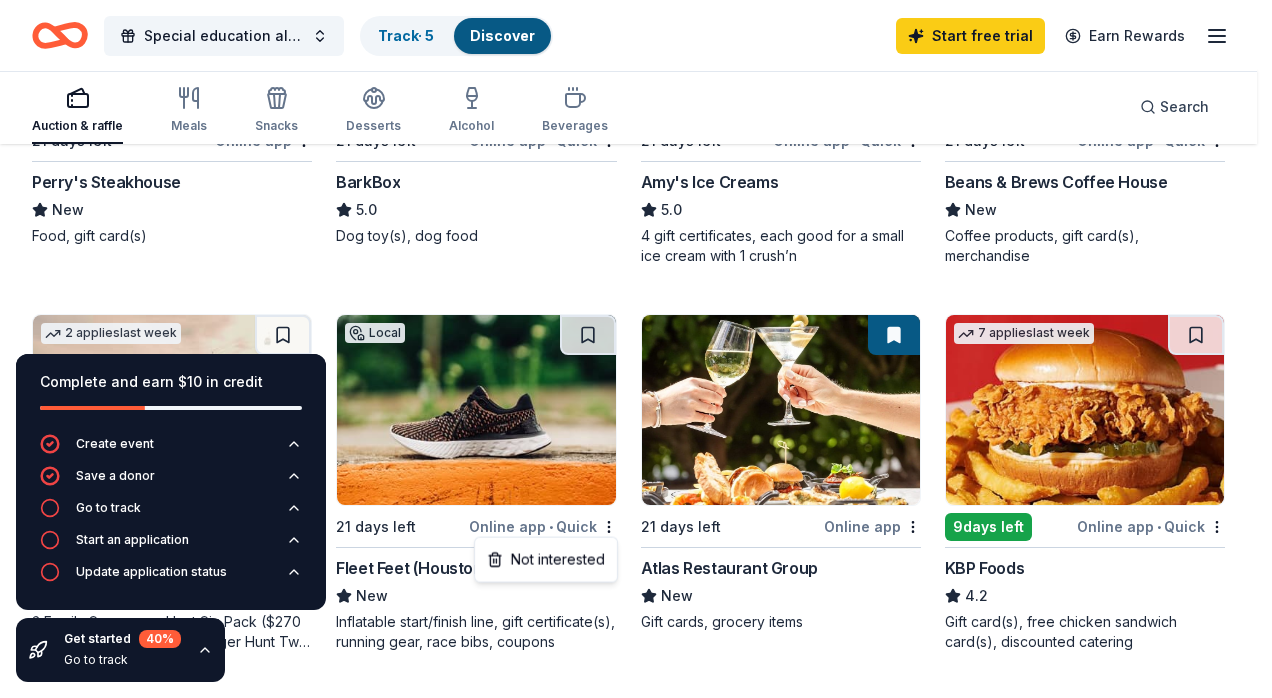 click on "16222  Clay Road Houston, TX, USA 16222  Soaring Eagle Drive Houston, TX, USA 16222  Pasadero Drive Houston, TX, USA 16222  Valinda Dr Houston, TX, USA 16222  Indian Mill Drive Houston, TX, USA Special education all ages hands on Track  · 5 Discover Start free  trial Earn Rewards Auction & raffle Meals Snacks Desserts Alcohol Beverages Search Filter 2 Application methods Causes Eligibility Just added Sort Complete and earn $10 in credit Create event Save a donor Go to track Start an application Update application status Get started 40 % Go to track 264 results  in  Houston, TX Application deadlines 244  this month 20  in September 51  passed 1   apply  last week Local 9  days left Online app Houston Zoo 5.0 1 family membership certificate, 6 general daytime admission ticket(s) 5   applies  last week 21 days left Online app • Quick Gordon Food Service Store 4.7 Gift card(s) Top rated 18   applies  last week 23 days left Online app Oriental Trading 4.8 Donation depends on request Local 30 days left New 1" at bounding box center (636, -477) 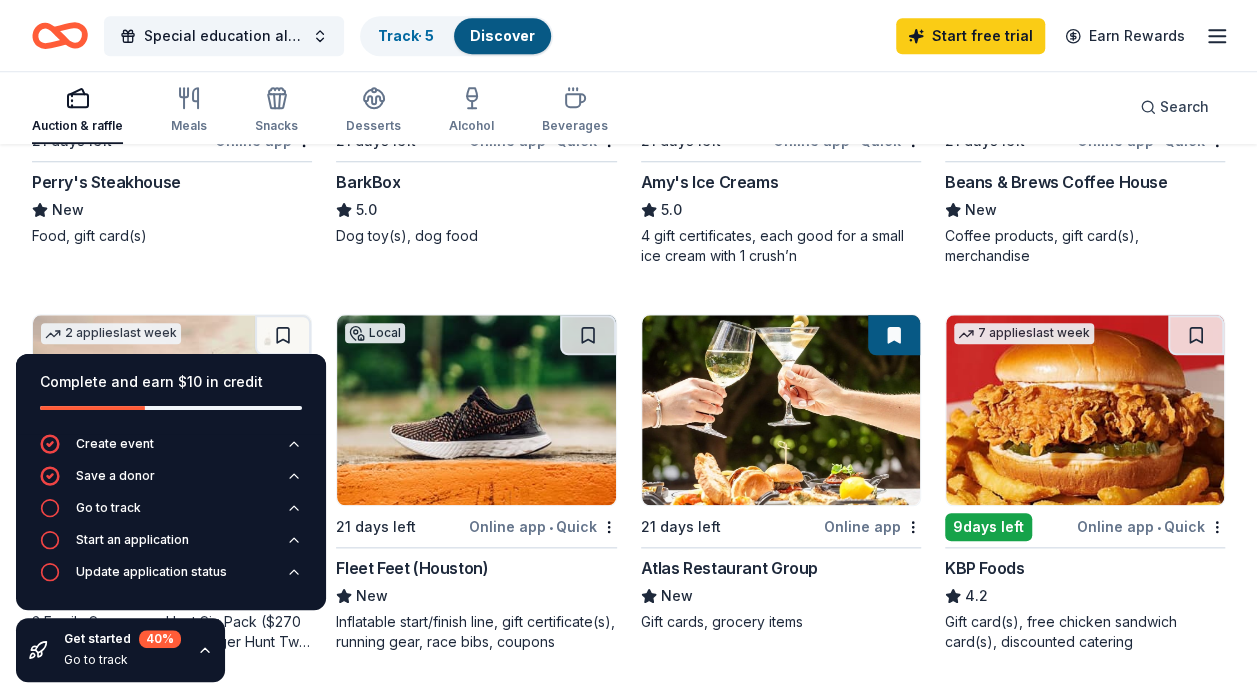click on "KBP Foods" at bounding box center [984, 568] 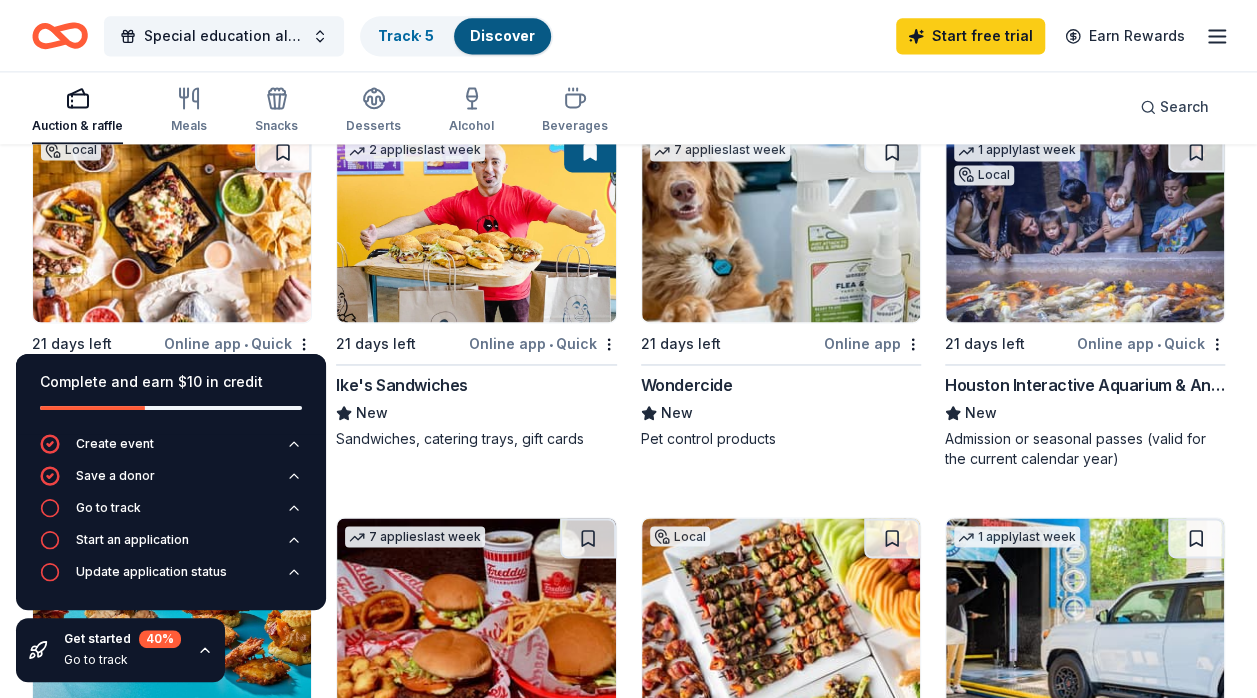scroll, scrollTop: 1394, scrollLeft: 0, axis: vertical 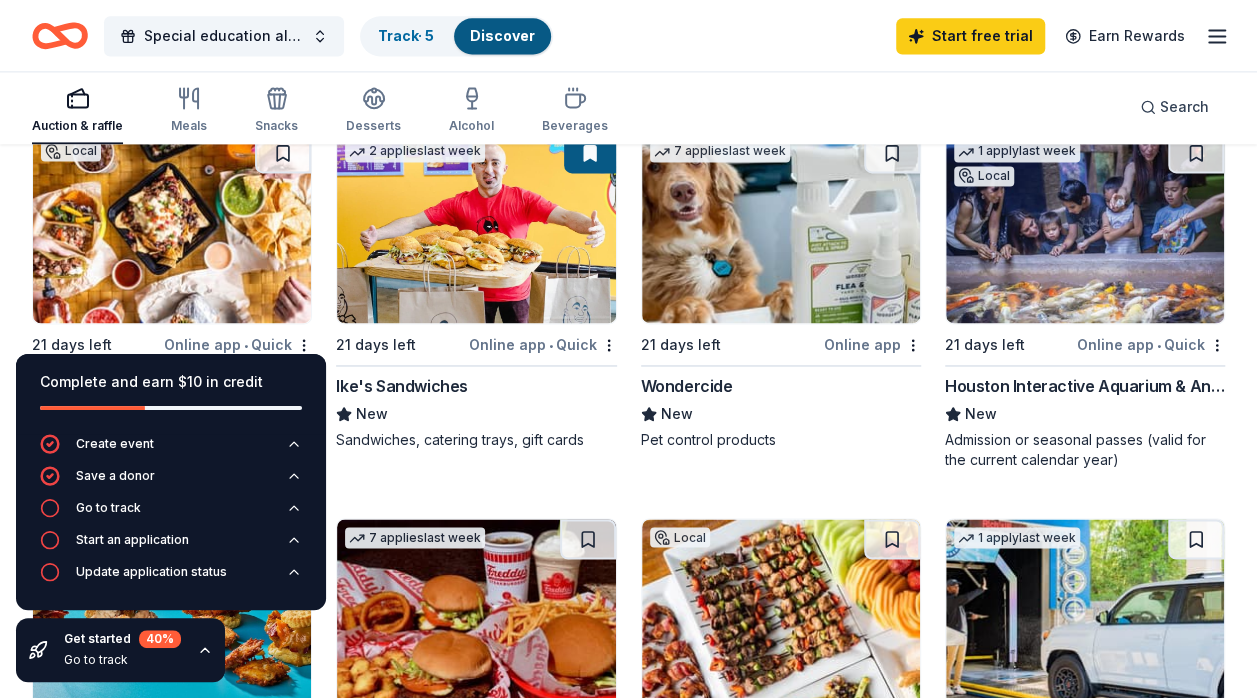 click at bounding box center (172, 228) 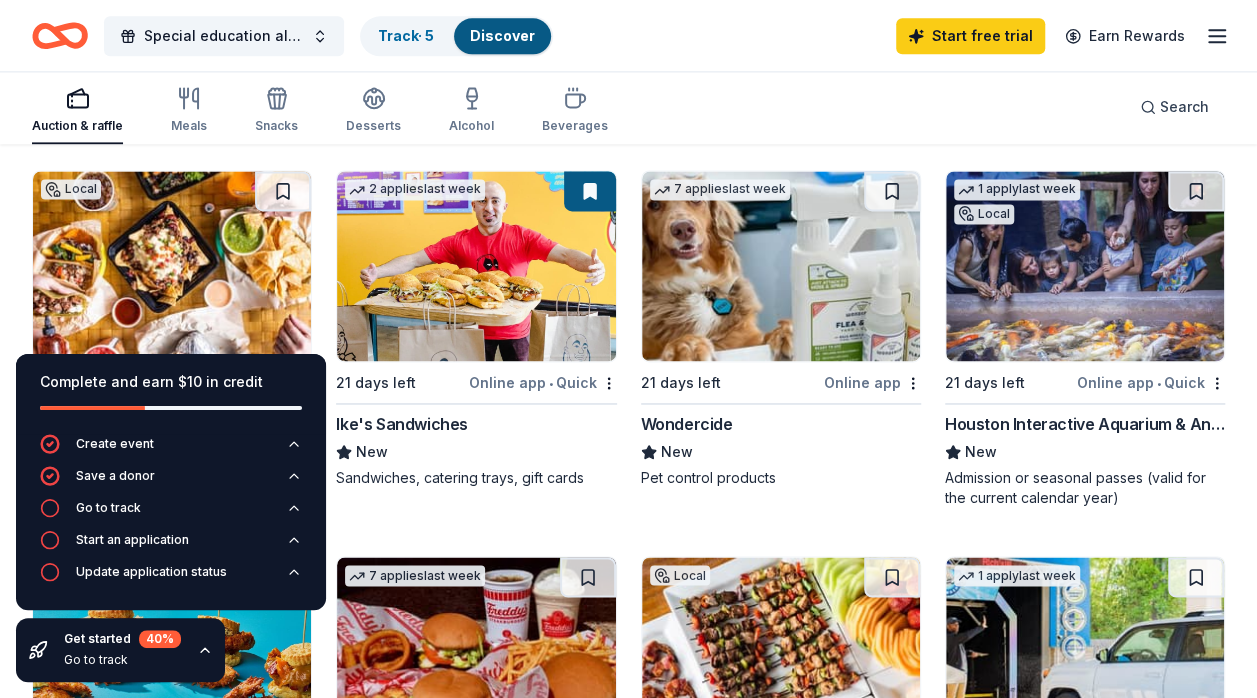 scroll, scrollTop: 1309, scrollLeft: 0, axis: vertical 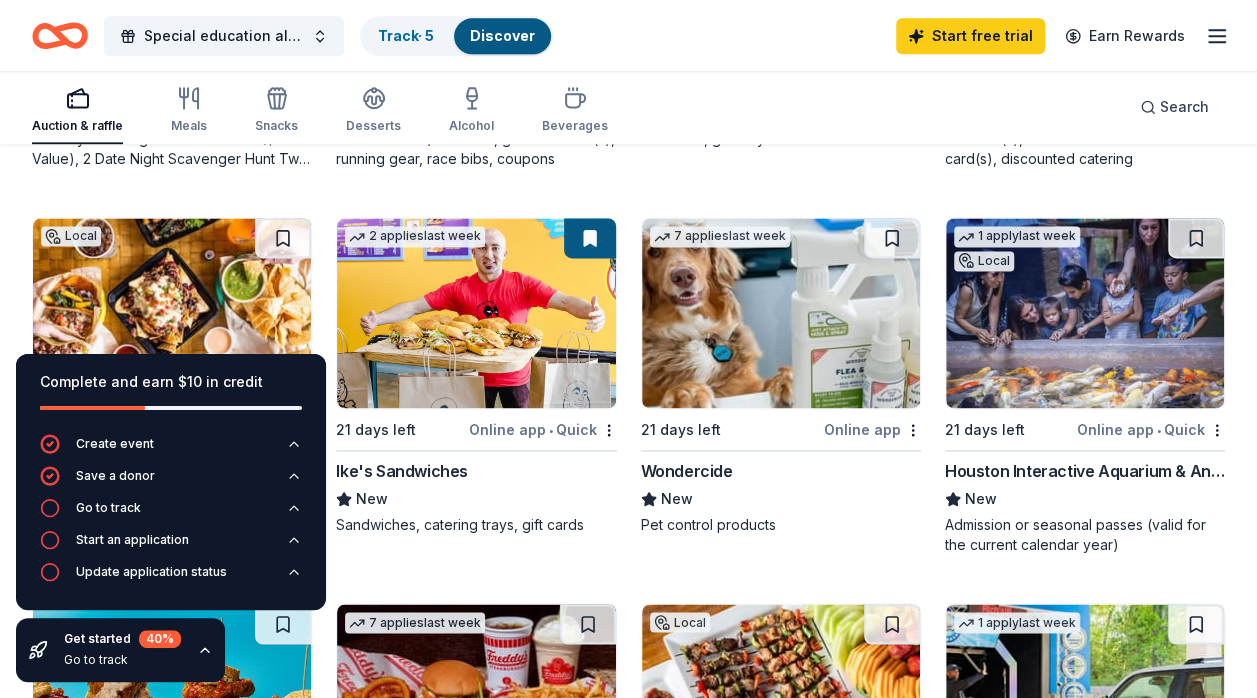 click at bounding box center [781, 313] 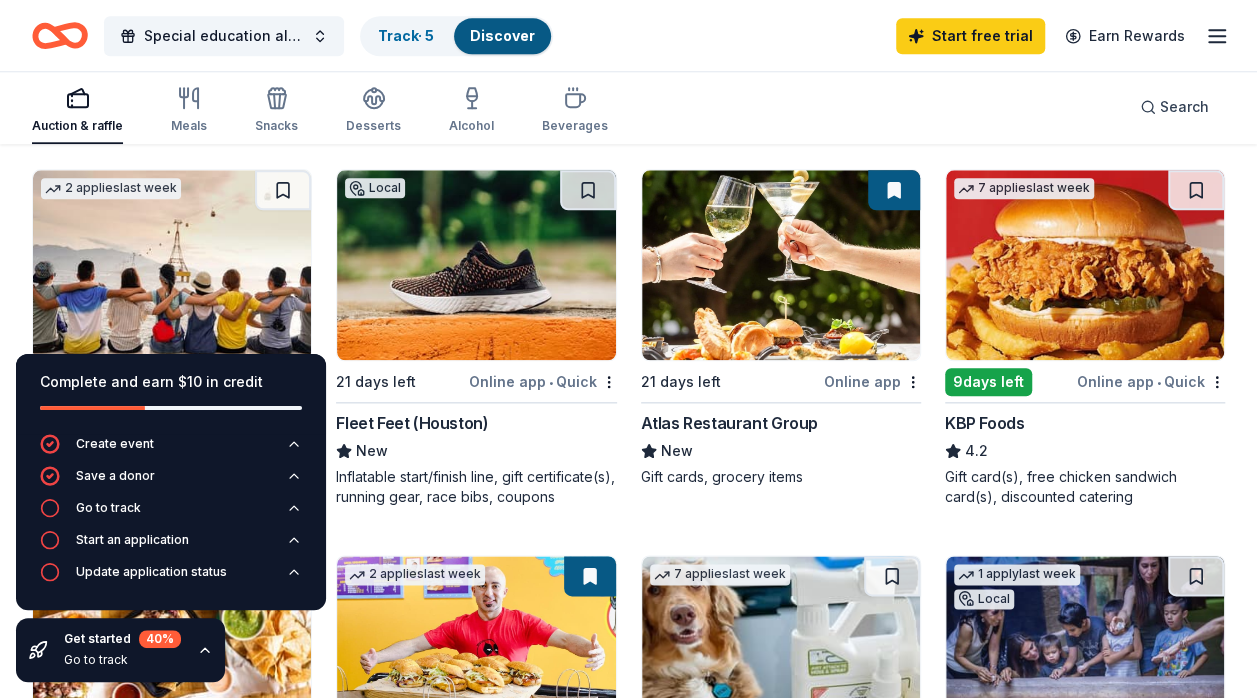 scroll, scrollTop: 944, scrollLeft: 0, axis: vertical 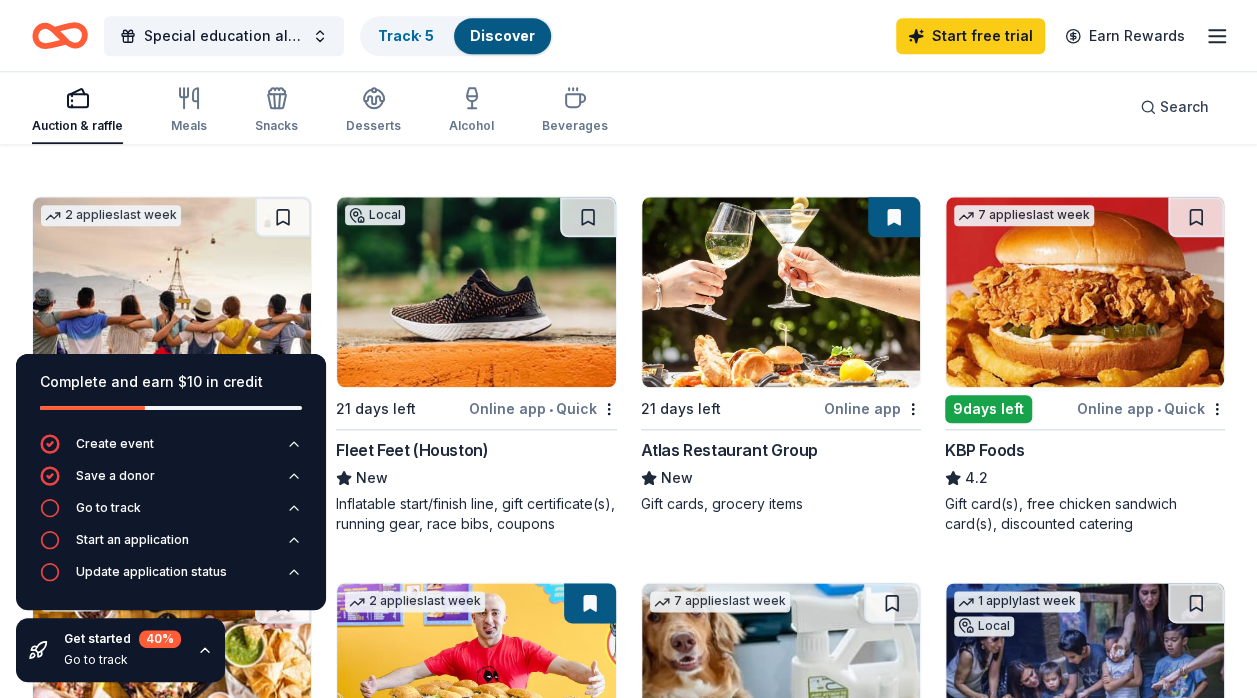 click at bounding box center (781, 292) 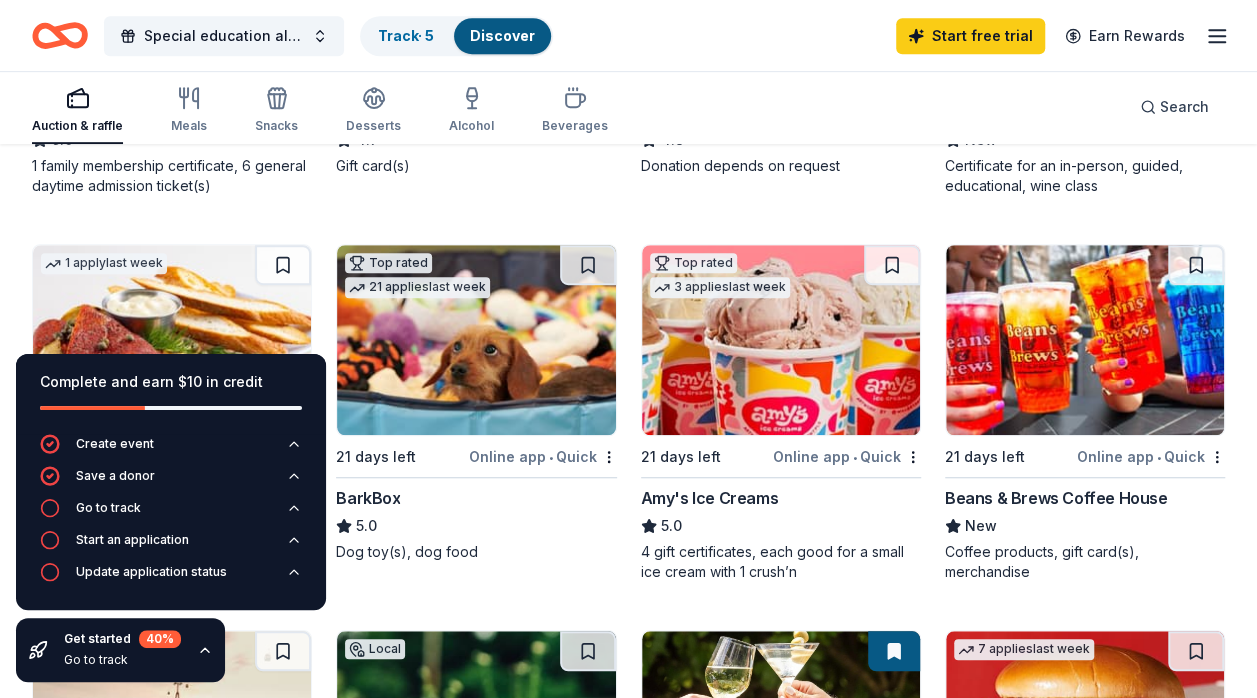 scroll, scrollTop: 498, scrollLeft: 0, axis: vertical 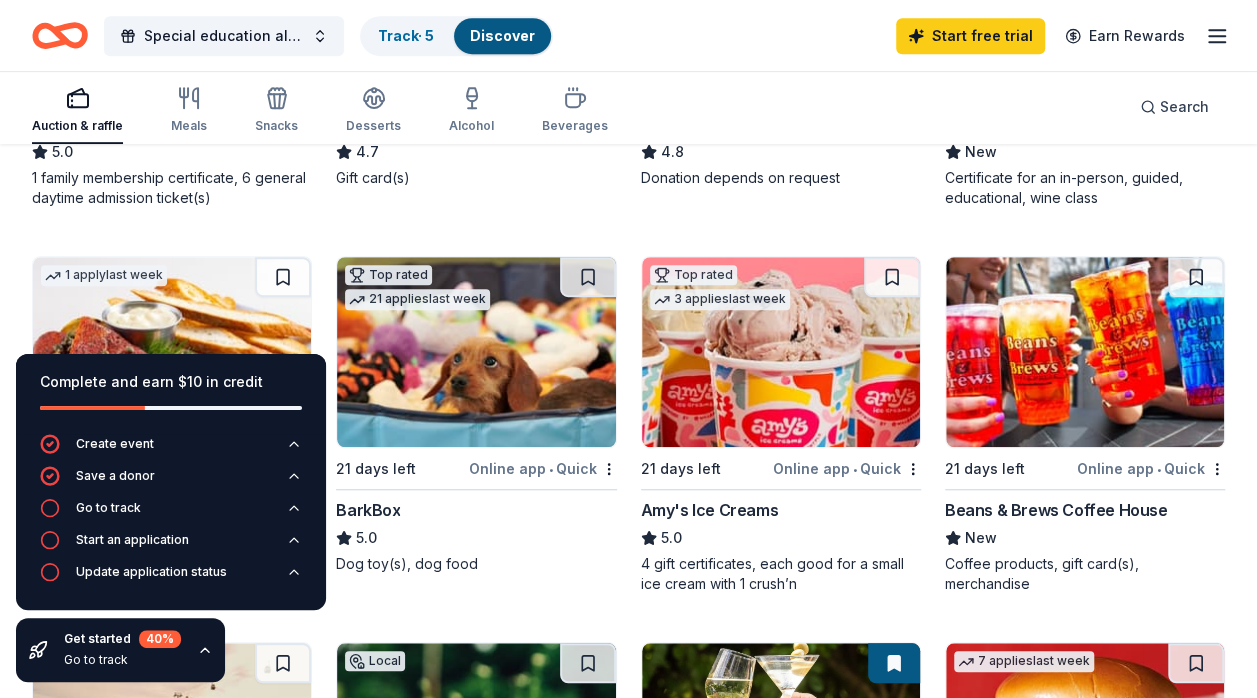 click on "21 days left Online app • Quick Beans & Brews Coffee House New Coffee products, gift card(s), merchandise" at bounding box center [1085, 425] 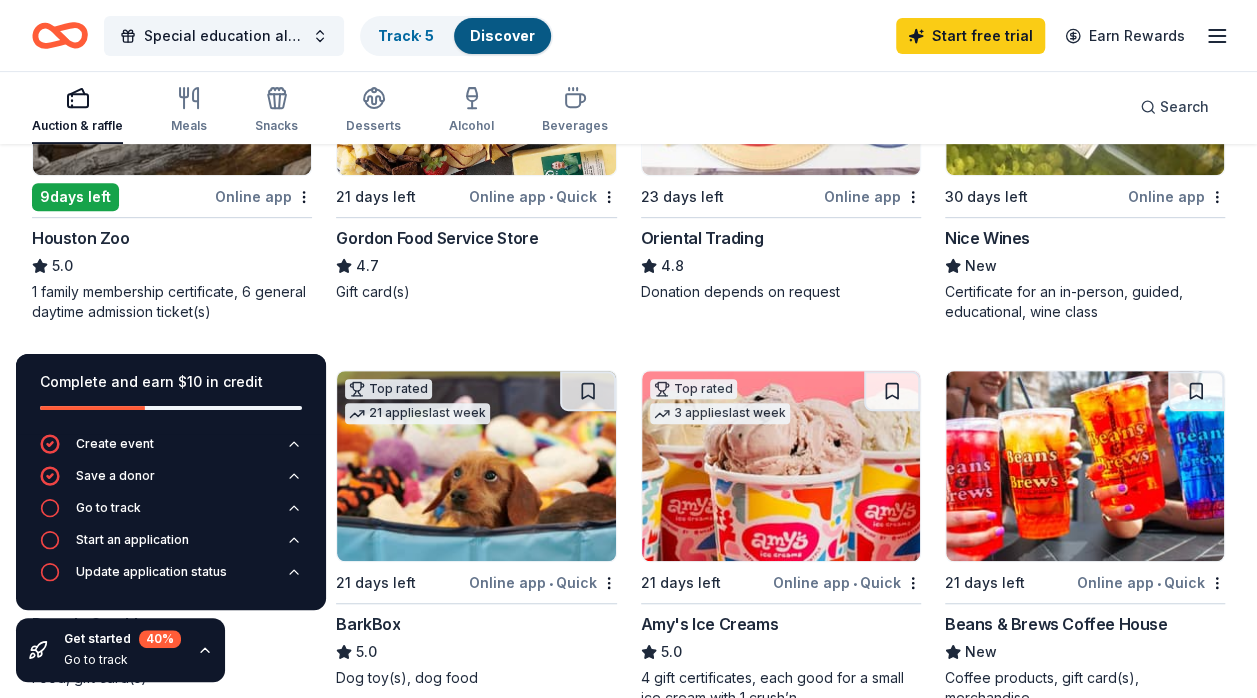 scroll, scrollTop: 383, scrollLeft: 0, axis: vertical 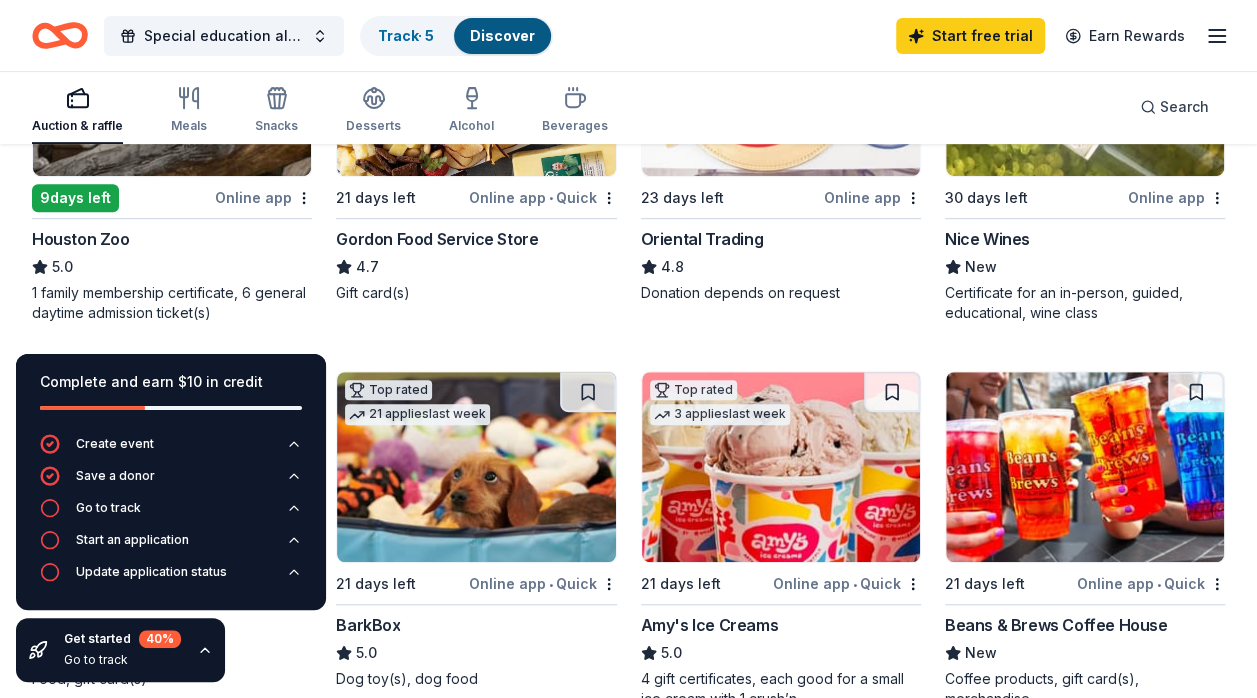 click at bounding box center (781, 467) 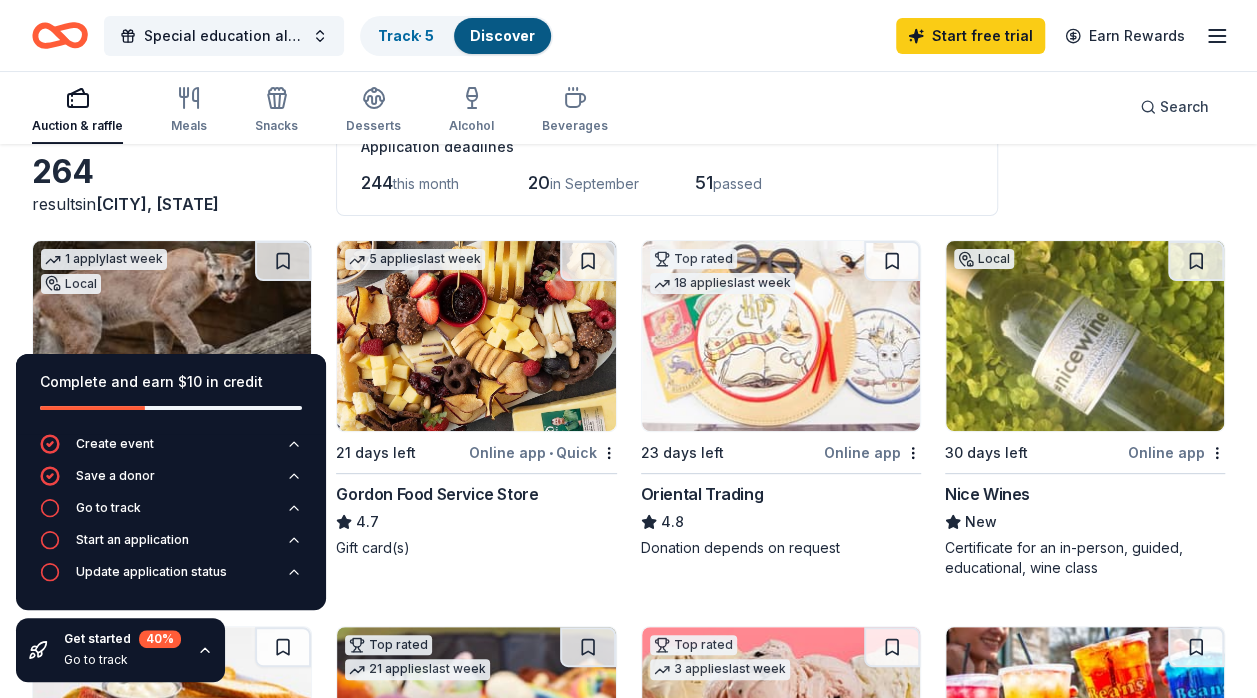 scroll, scrollTop: 0, scrollLeft: 0, axis: both 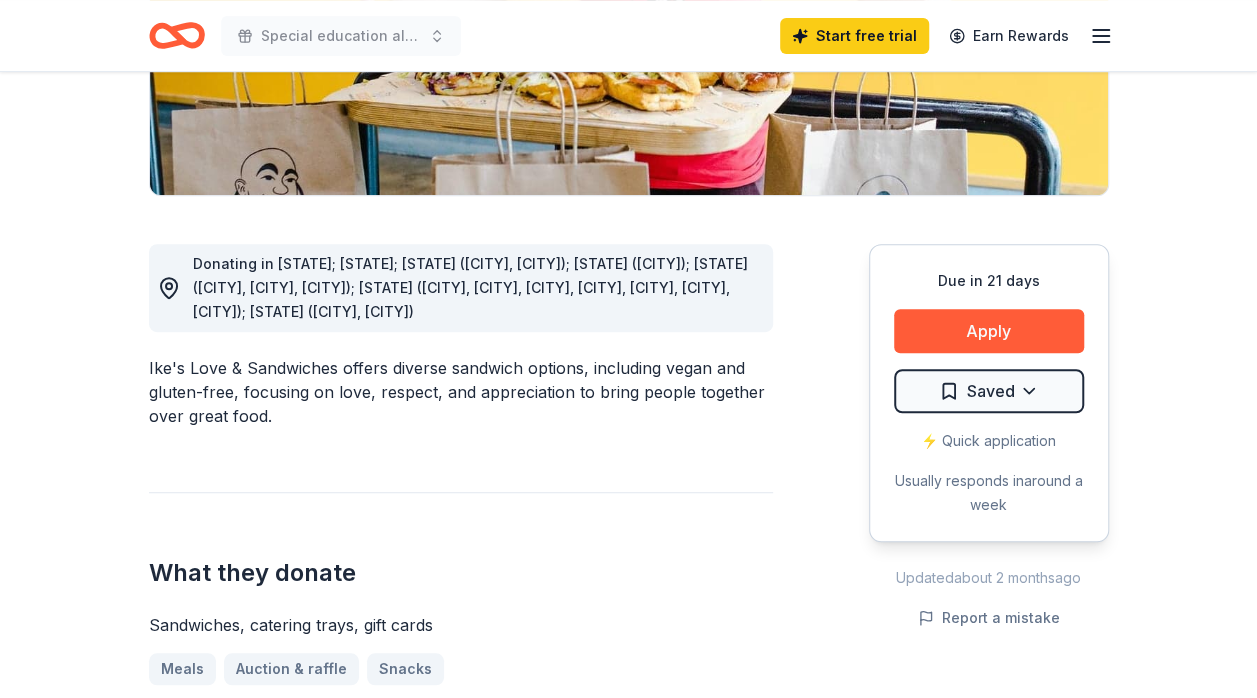 click on "Apply" at bounding box center (989, 331) 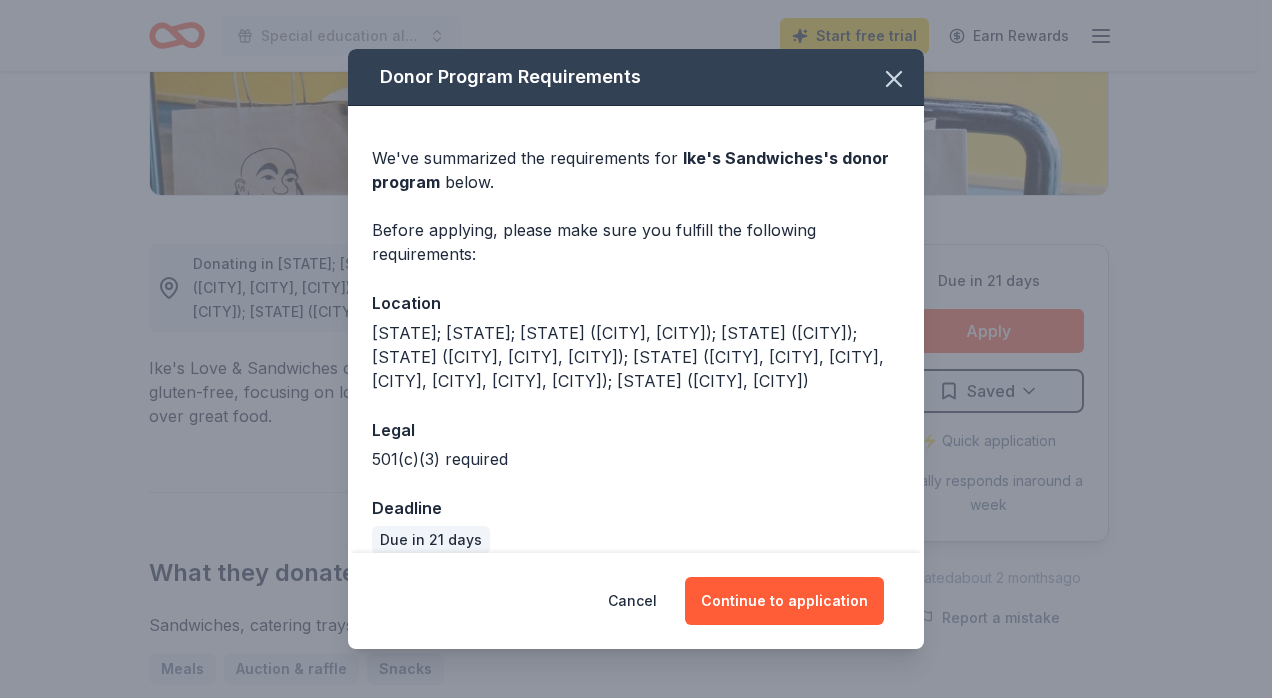 scroll, scrollTop: 48, scrollLeft: 0, axis: vertical 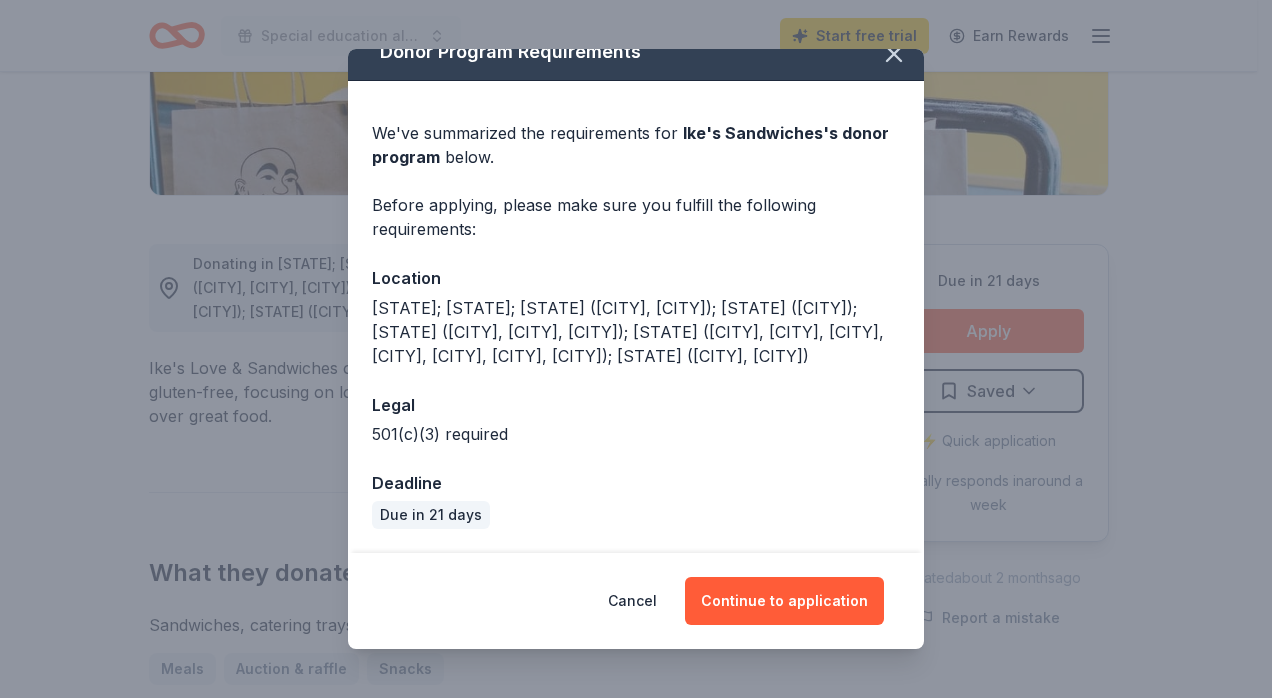 click on "Continue to application" at bounding box center [784, 601] 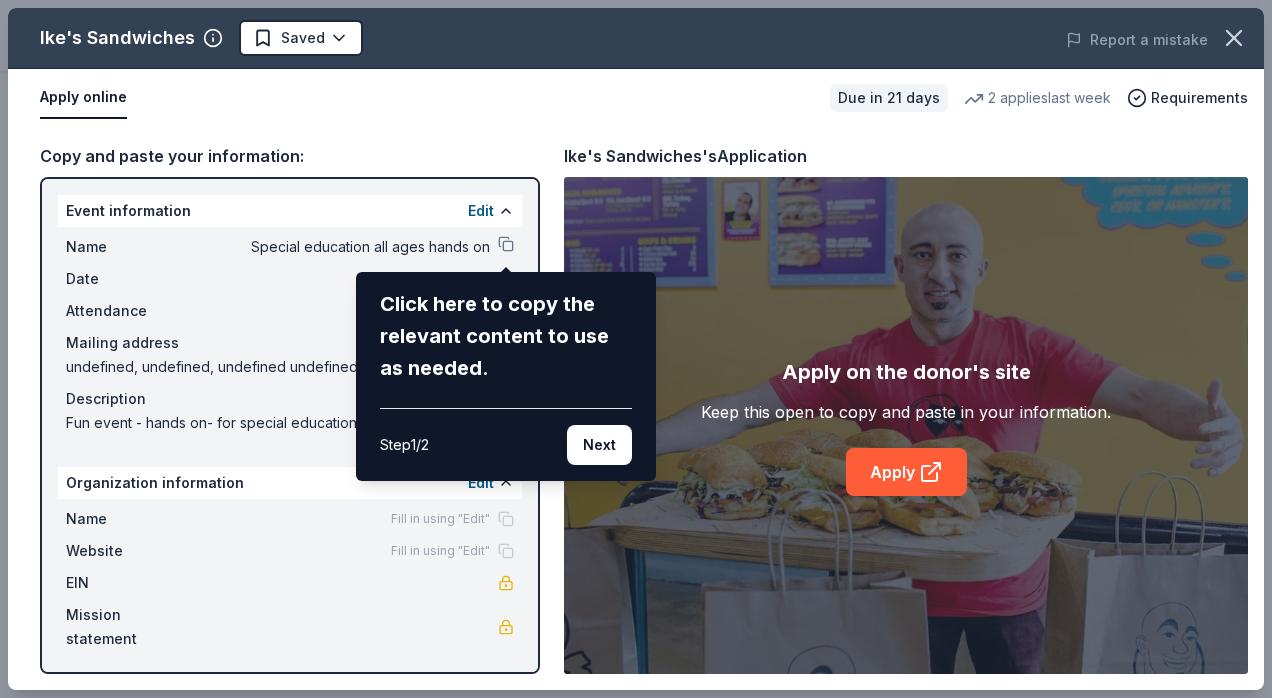 click on "Next" at bounding box center (599, 445) 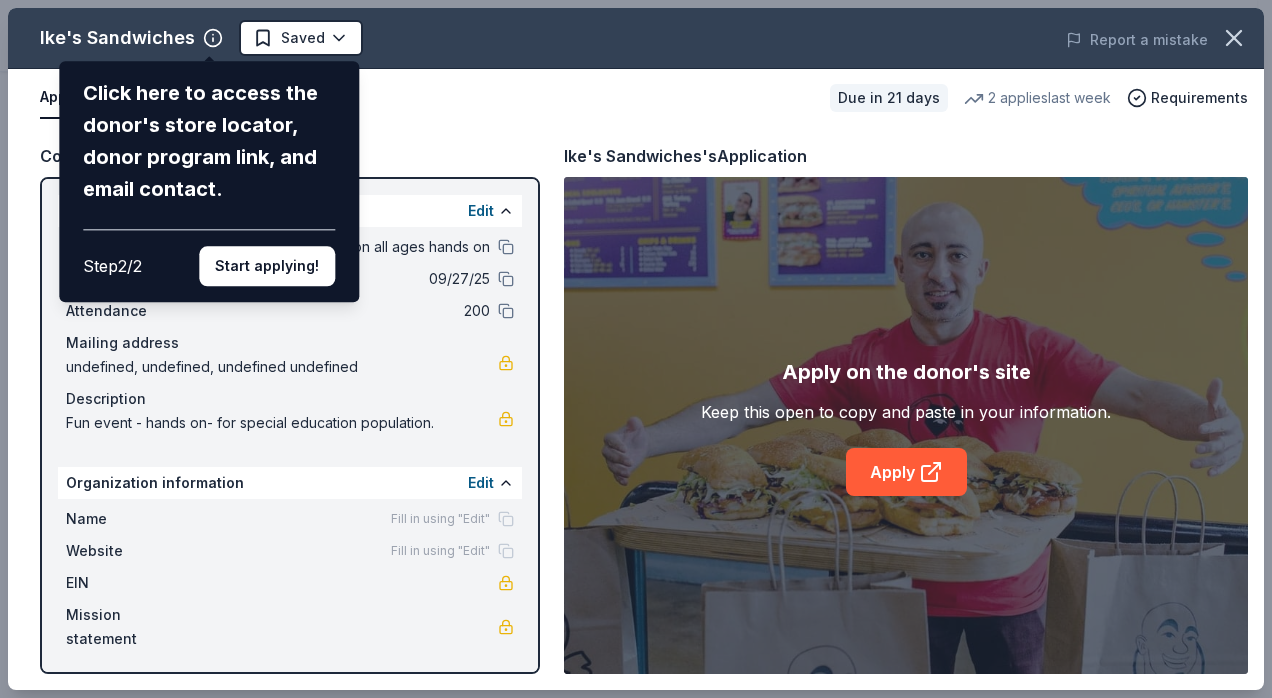 click on "Start applying!" at bounding box center [267, 266] 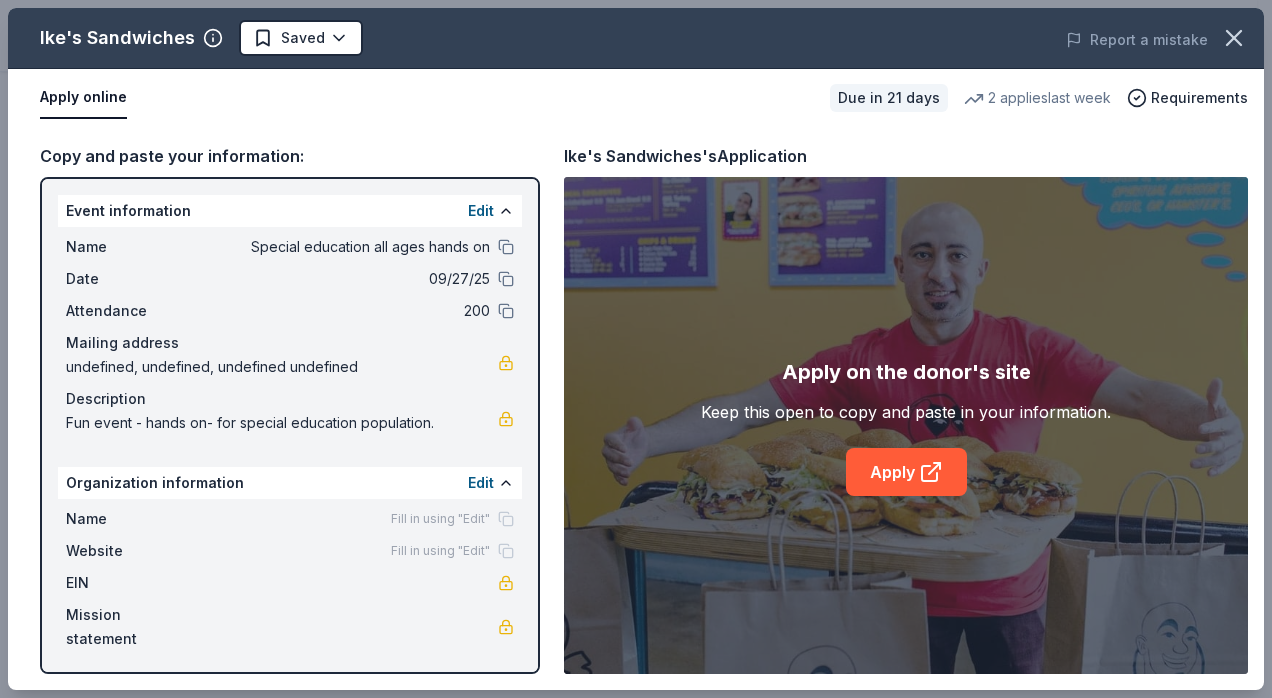 click on "Apply" at bounding box center (906, 472) 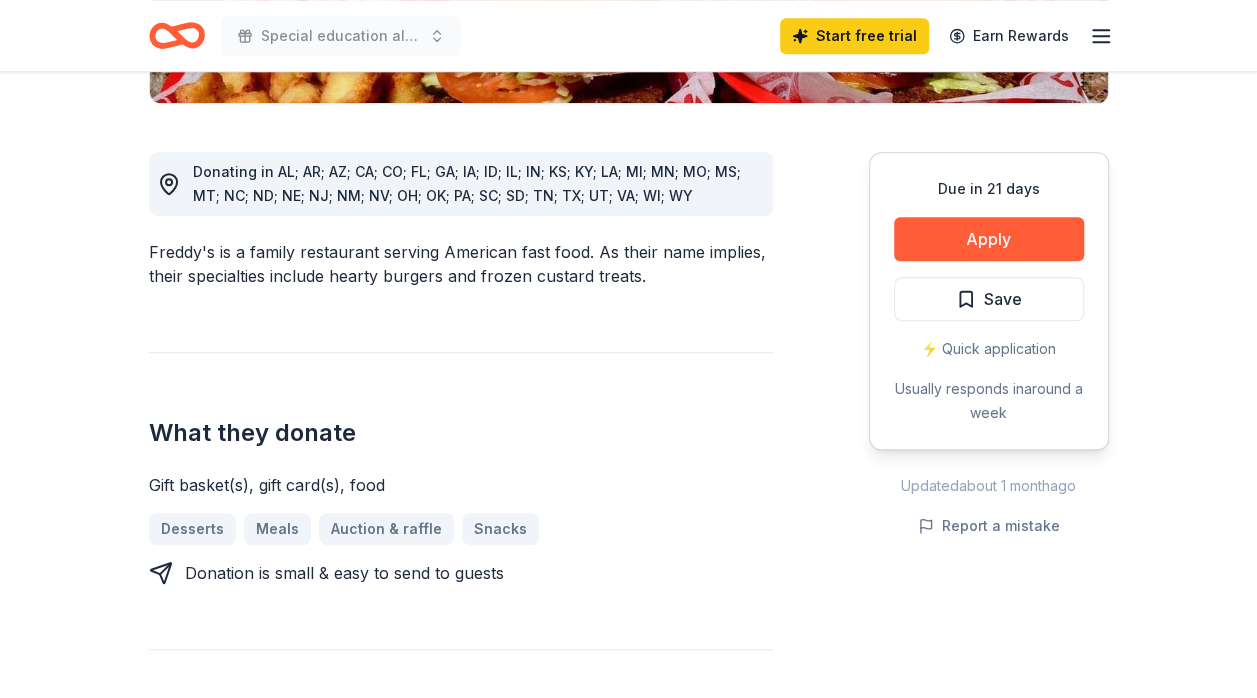 scroll, scrollTop: 556, scrollLeft: 0, axis: vertical 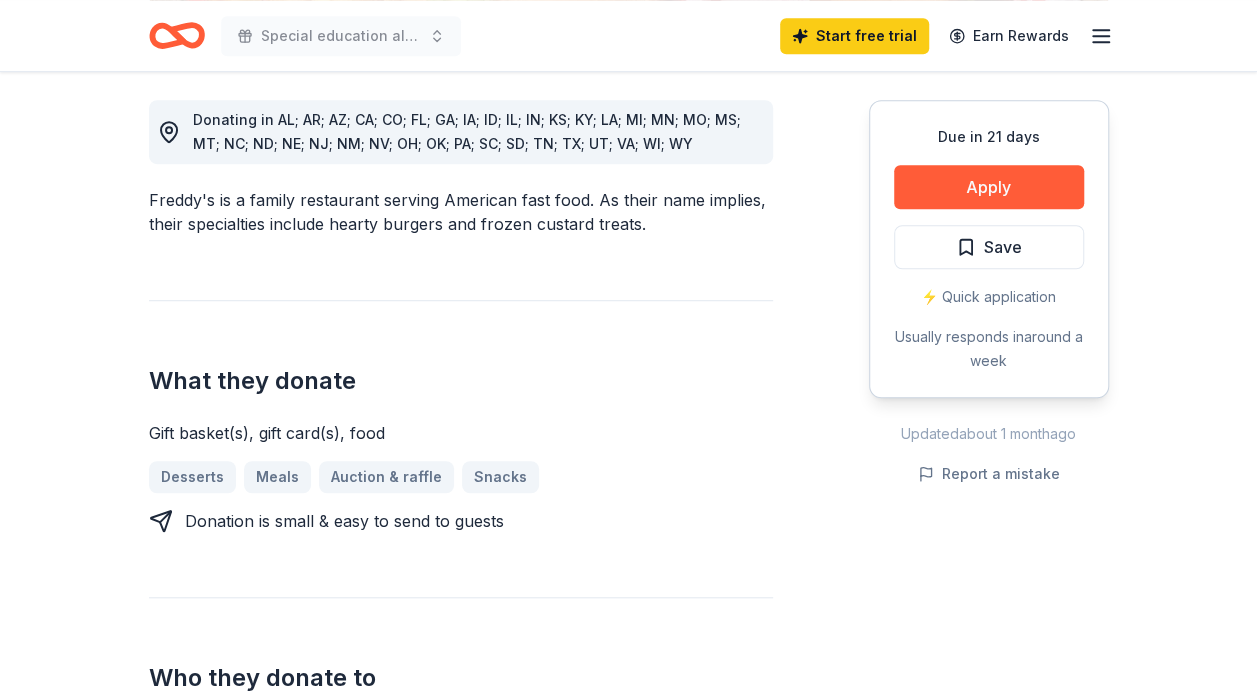 click on "Apply" at bounding box center (989, 187) 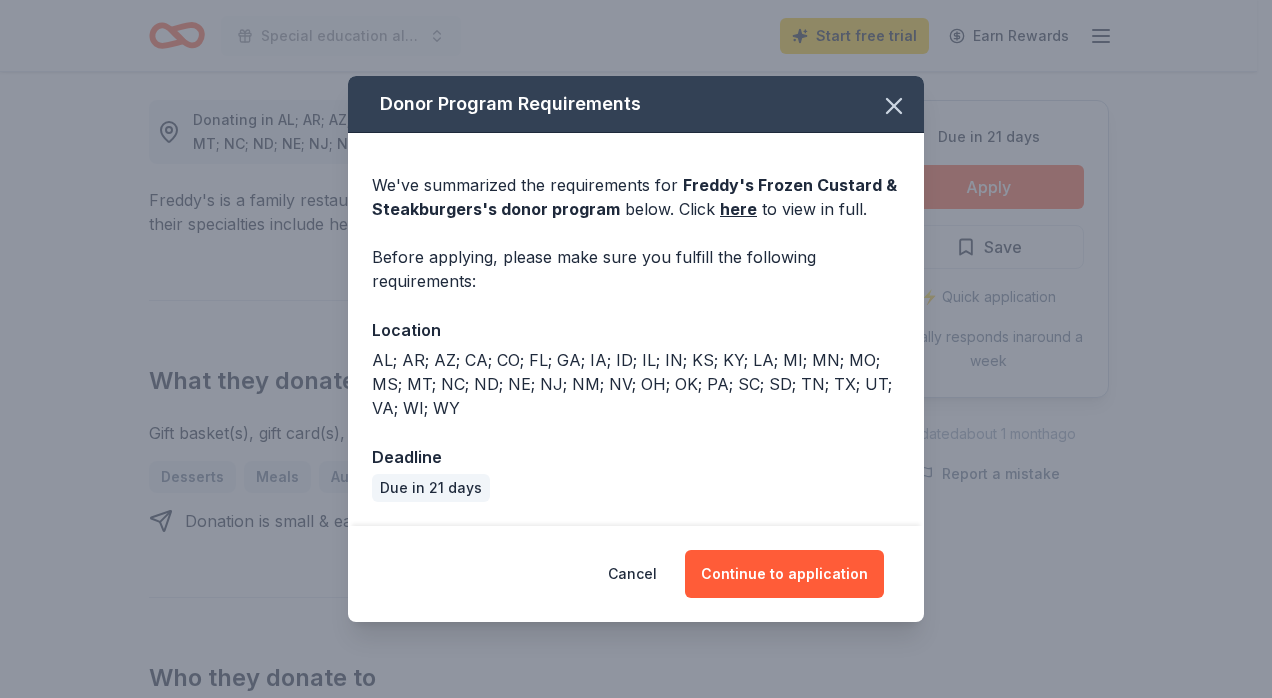 click on "Continue to application" at bounding box center [784, 574] 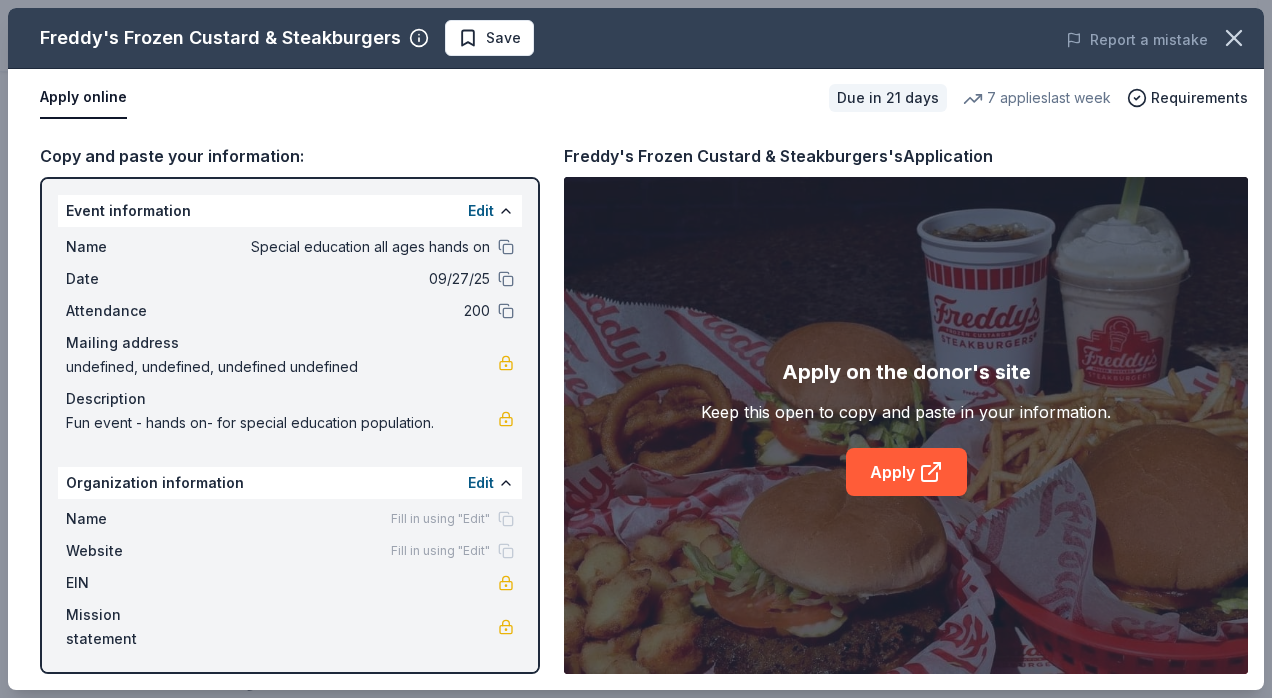 click on "Apply" at bounding box center (906, 472) 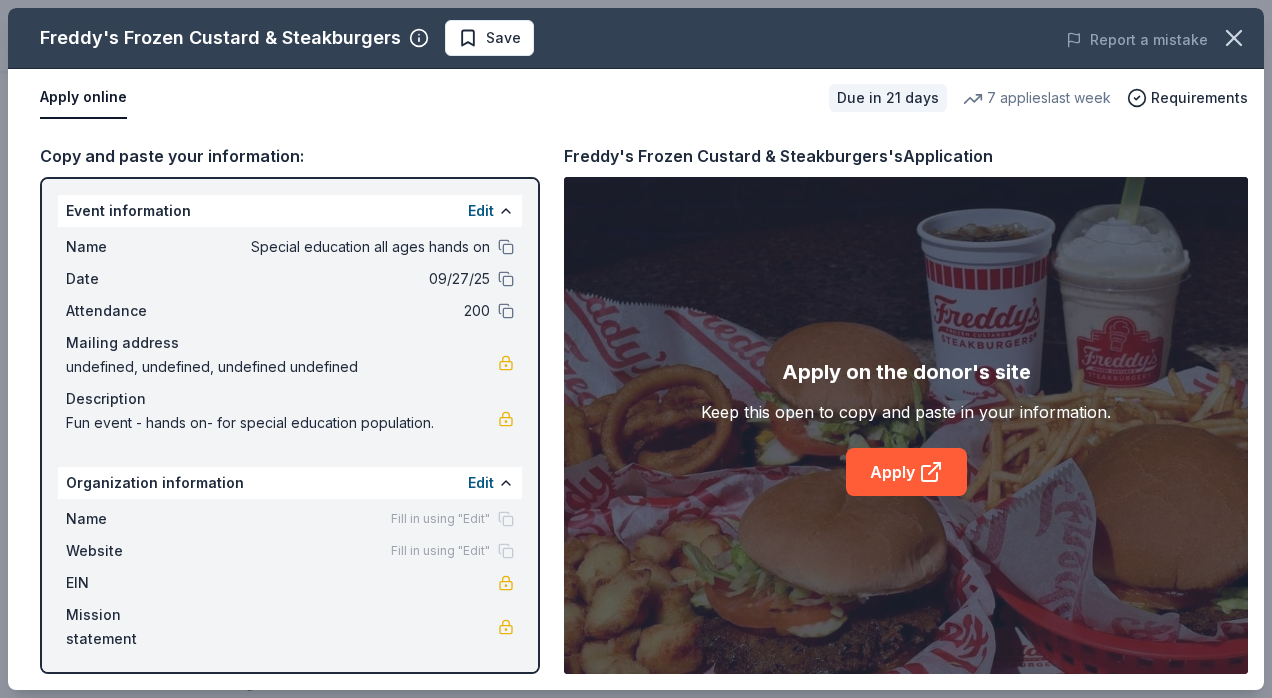 click 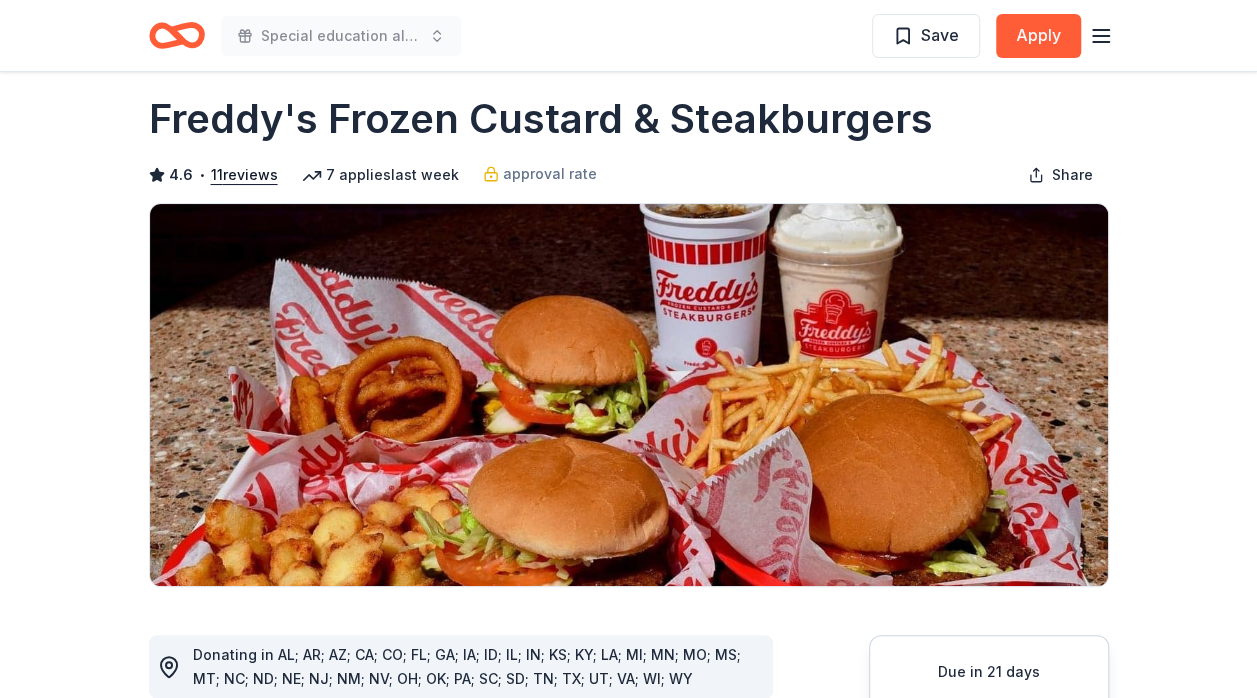 scroll, scrollTop: 0, scrollLeft: 0, axis: both 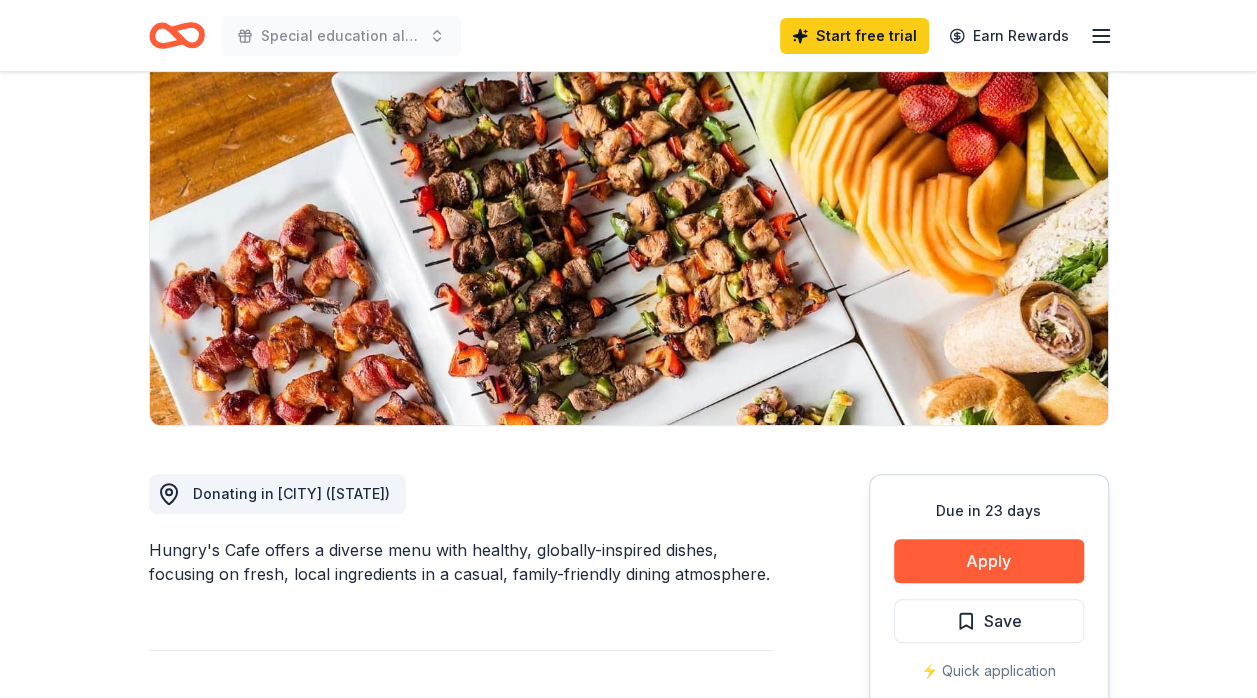 click on "Apply" at bounding box center (989, 561) 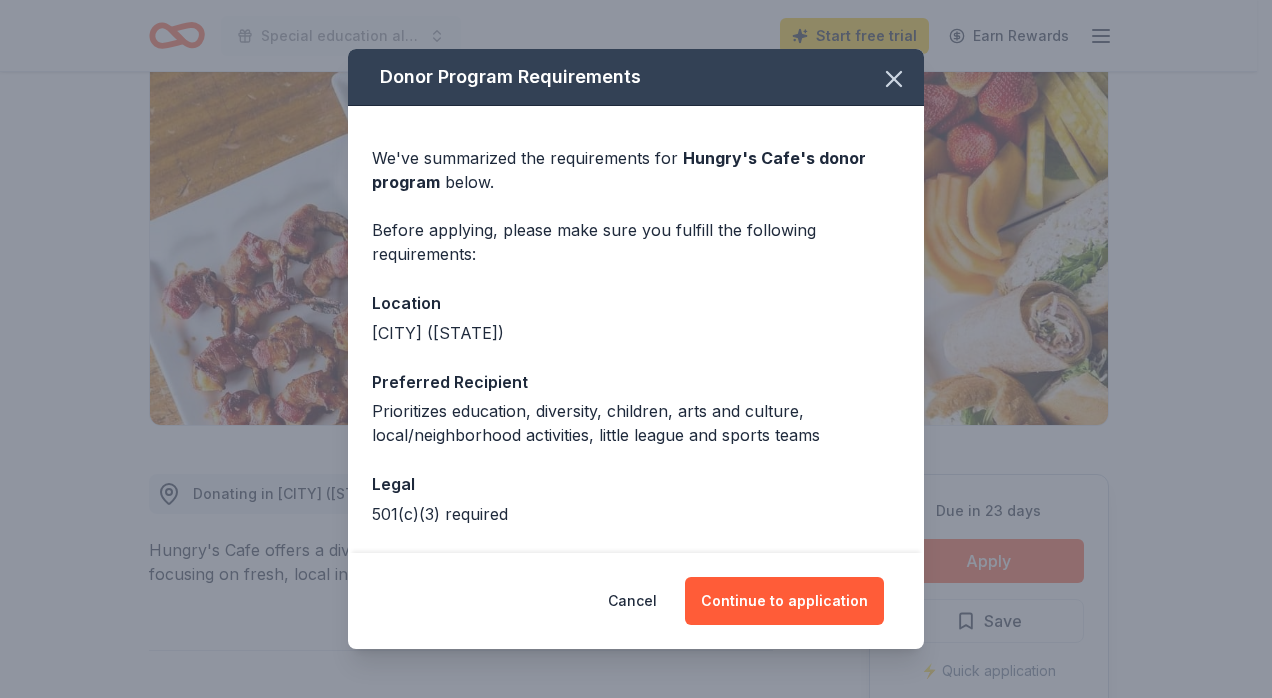 click on "Continue to application" at bounding box center [784, 601] 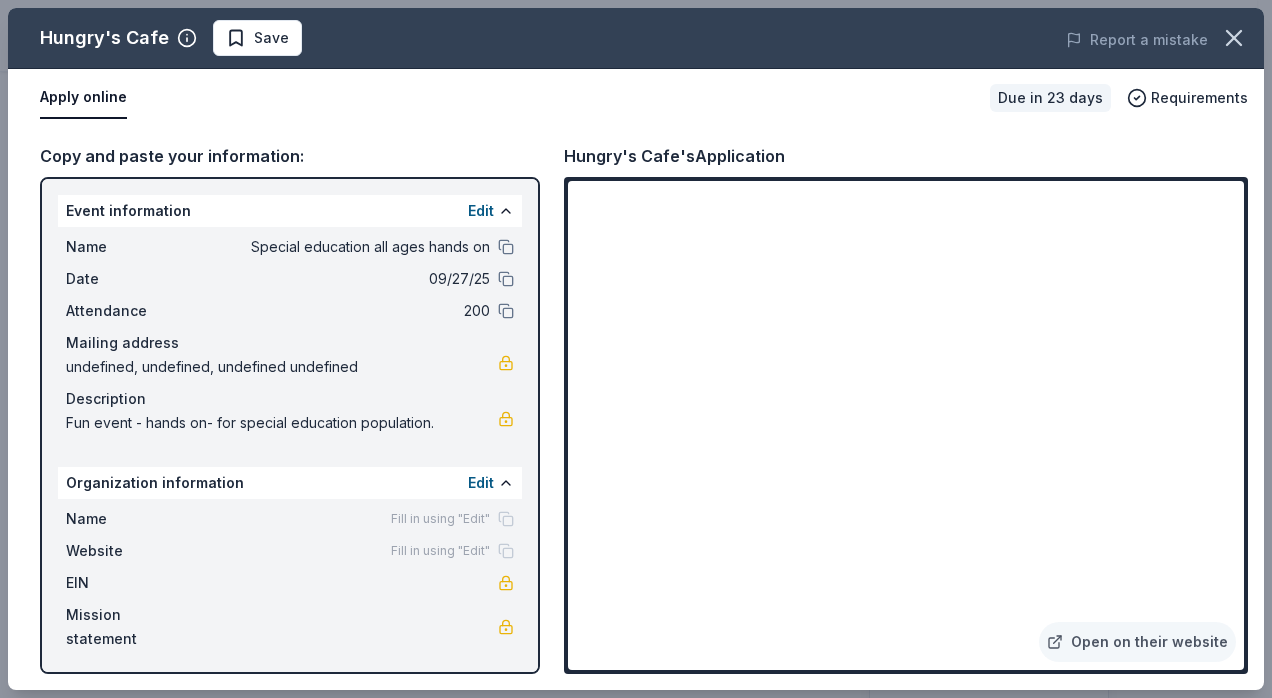 click on "Open on their website" at bounding box center [1137, 642] 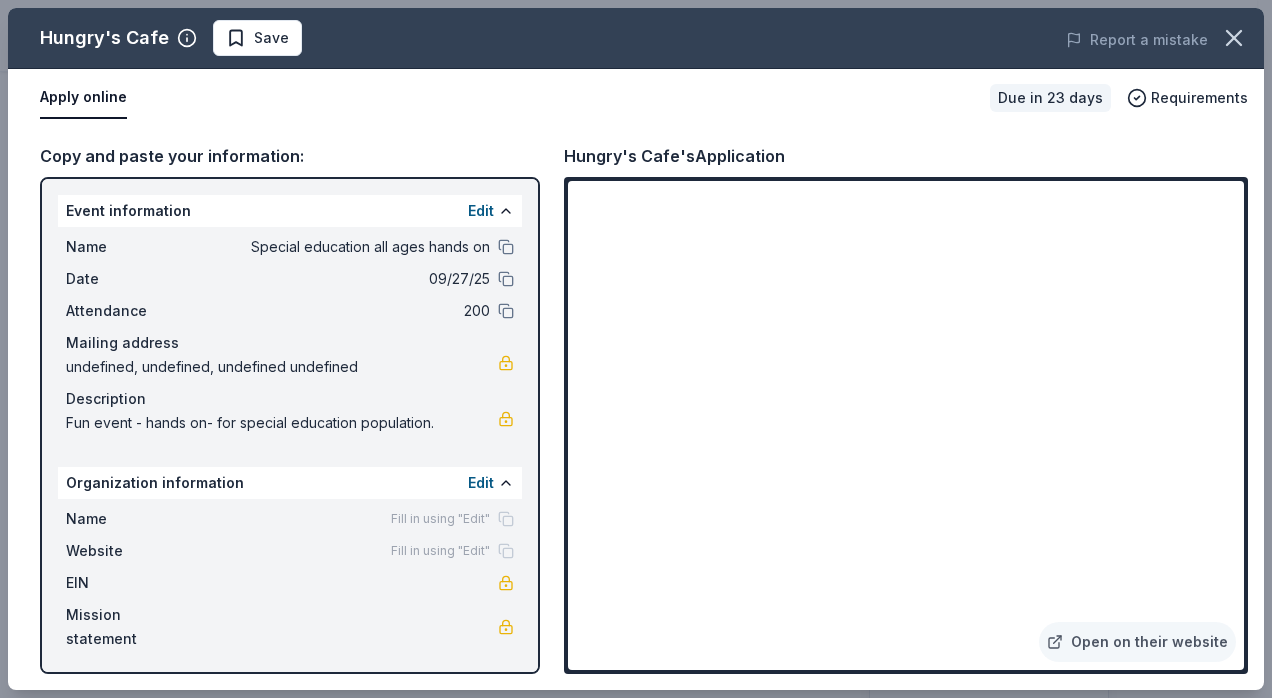 click 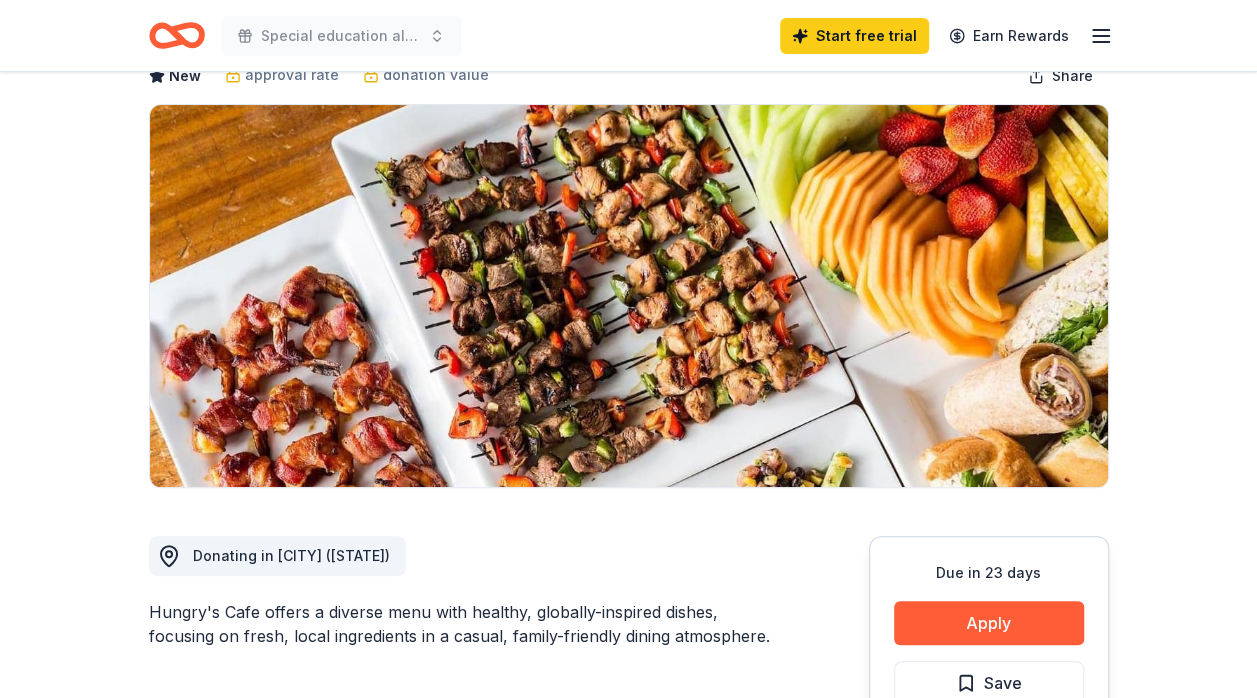 scroll, scrollTop: 0, scrollLeft: 0, axis: both 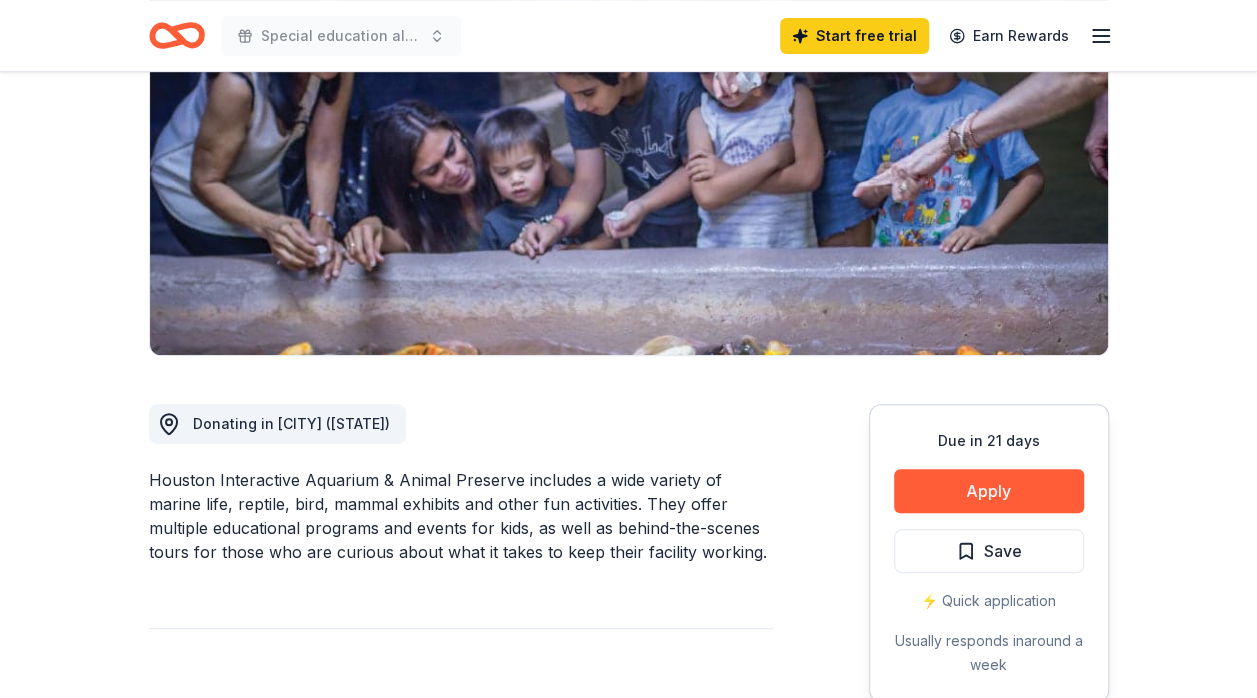 click on "Apply" at bounding box center (989, 491) 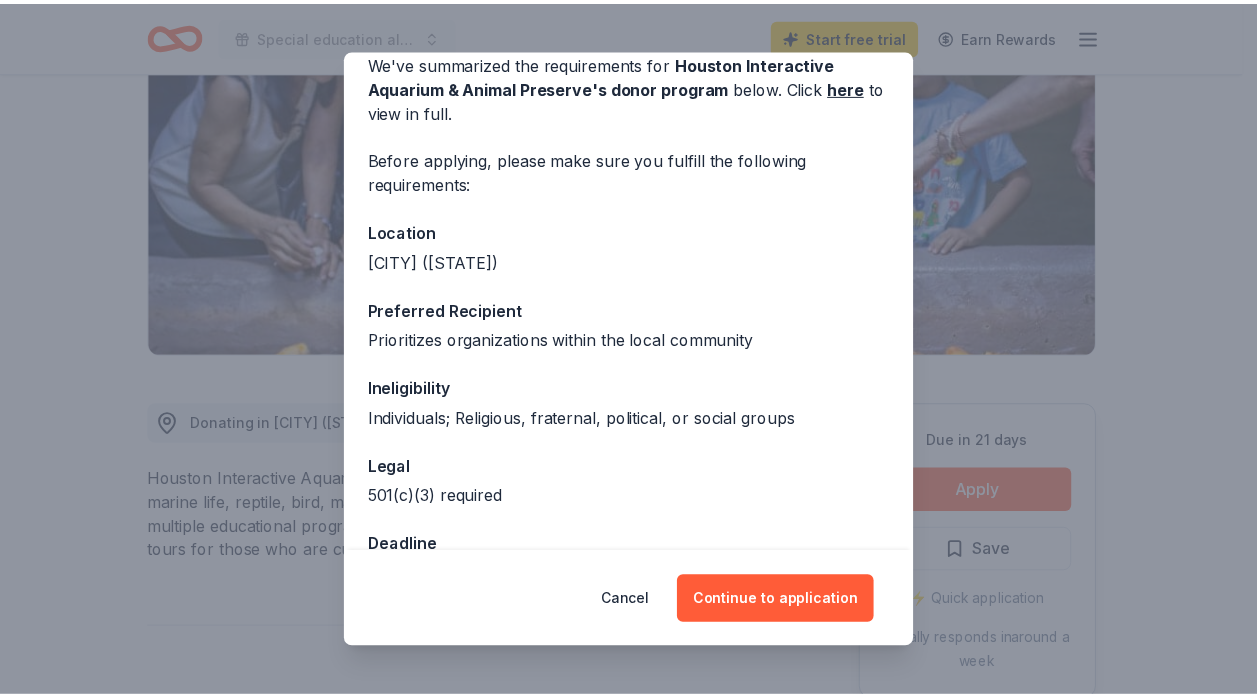 scroll, scrollTop: 157, scrollLeft: 0, axis: vertical 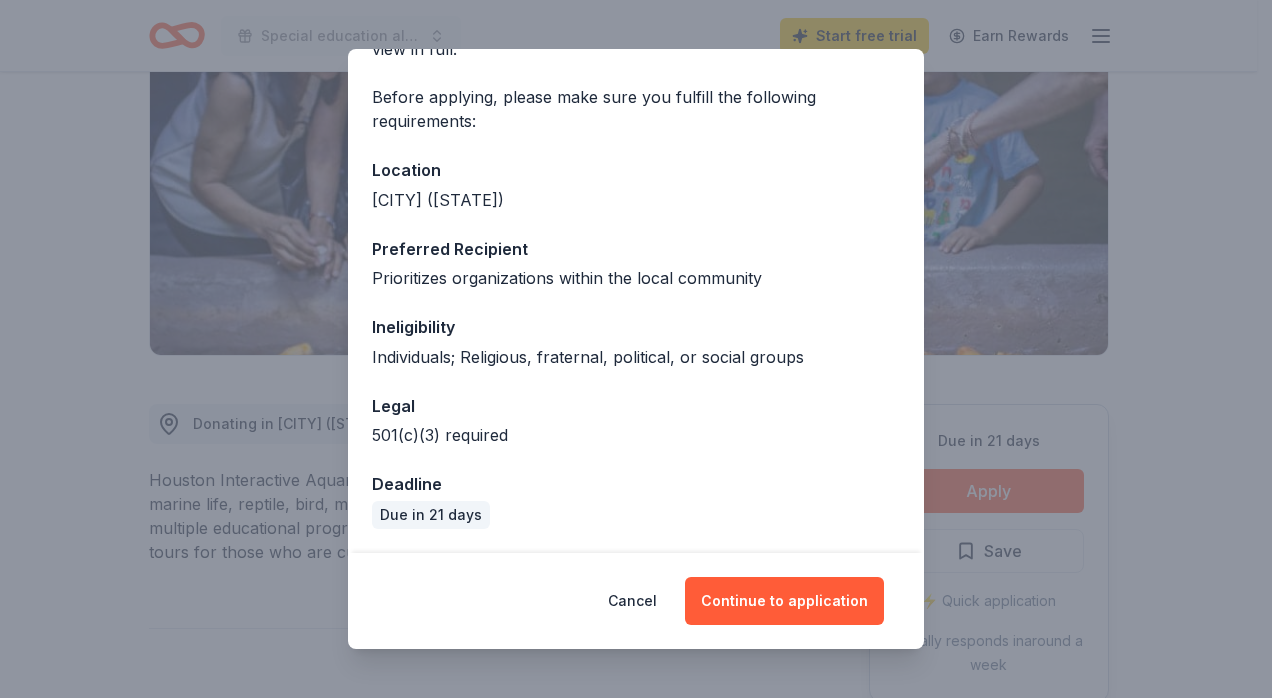 click on "Cancel" at bounding box center (632, 601) 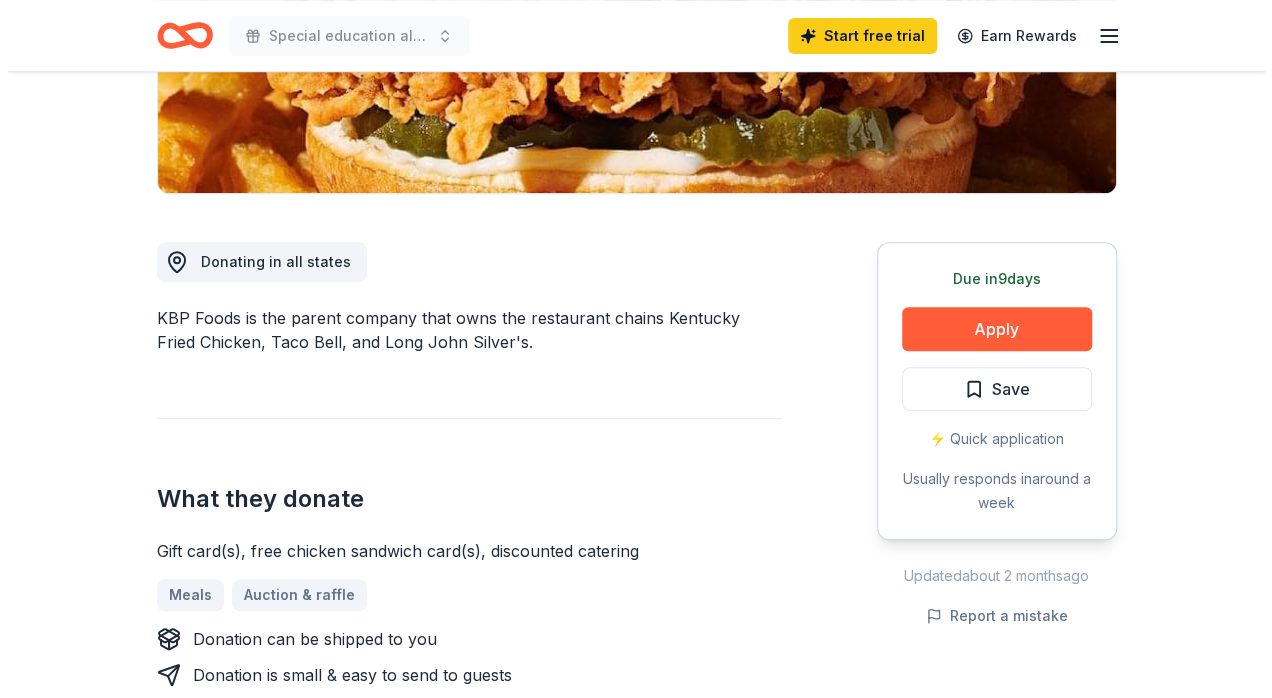 scroll, scrollTop: 415, scrollLeft: 0, axis: vertical 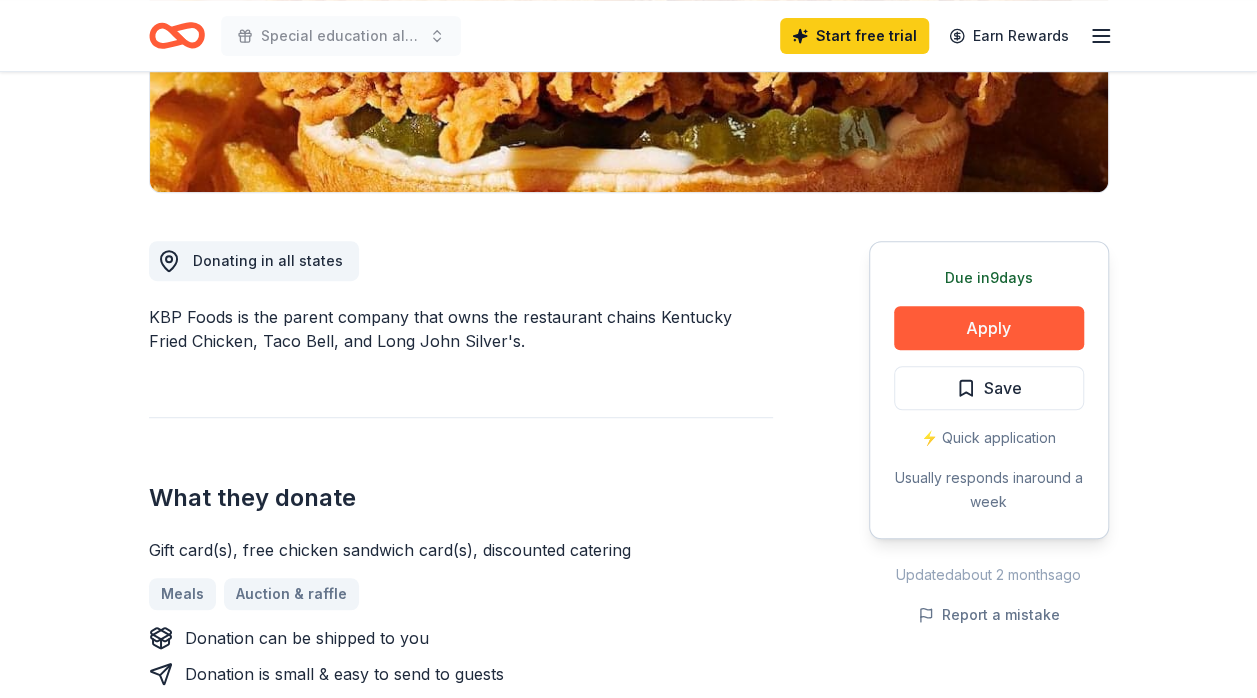 click on "Apply" at bounding box center [989, 328] 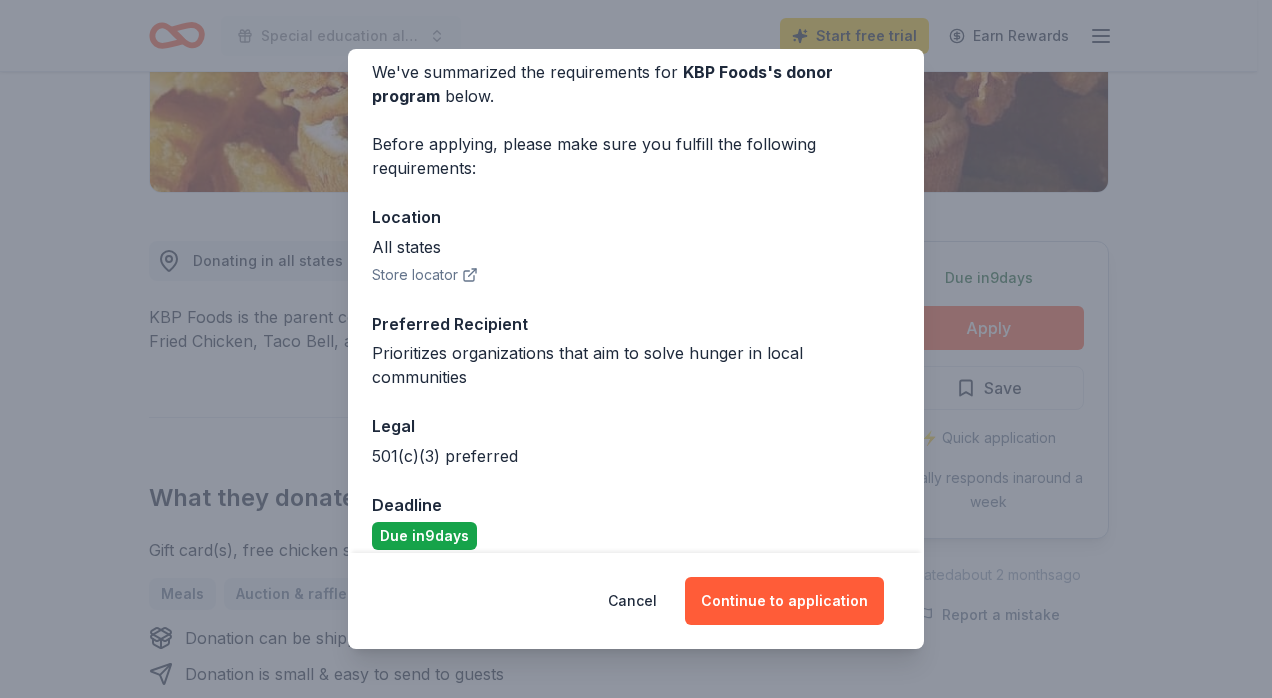 scroll, scrollTop: 106, scrollLeft: 0, axis: vertical 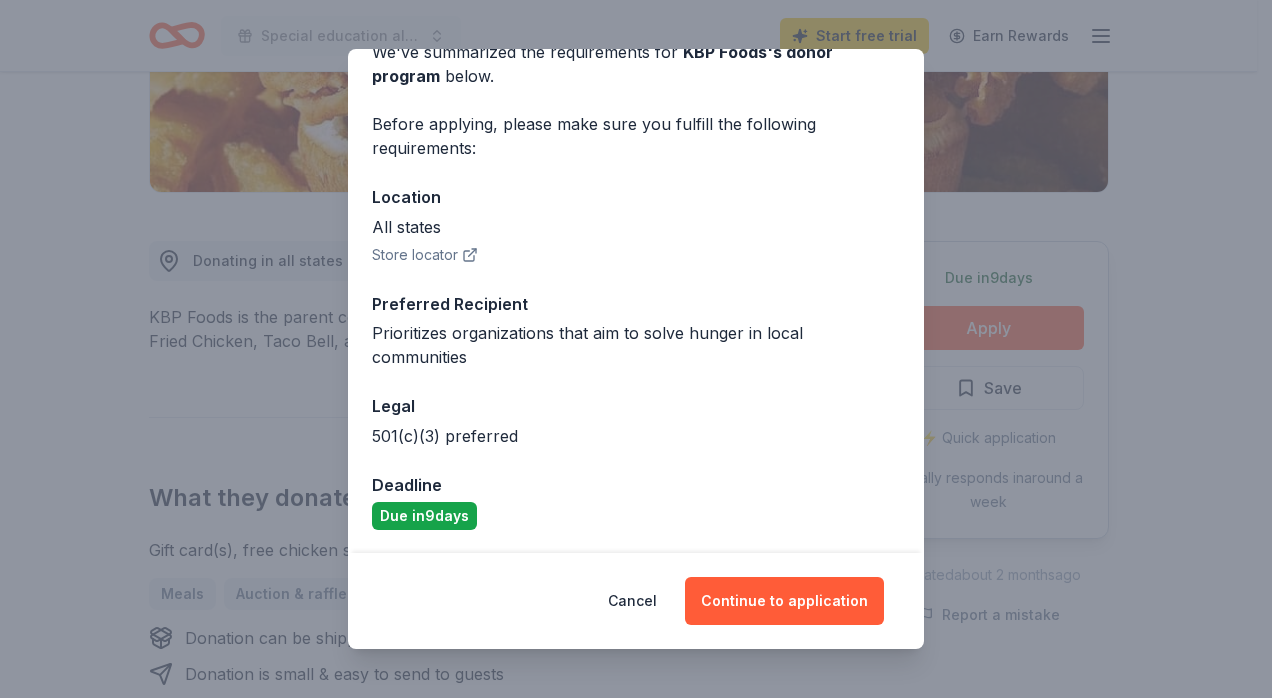 click on "Continue to application" at bounding box center (784, 601) 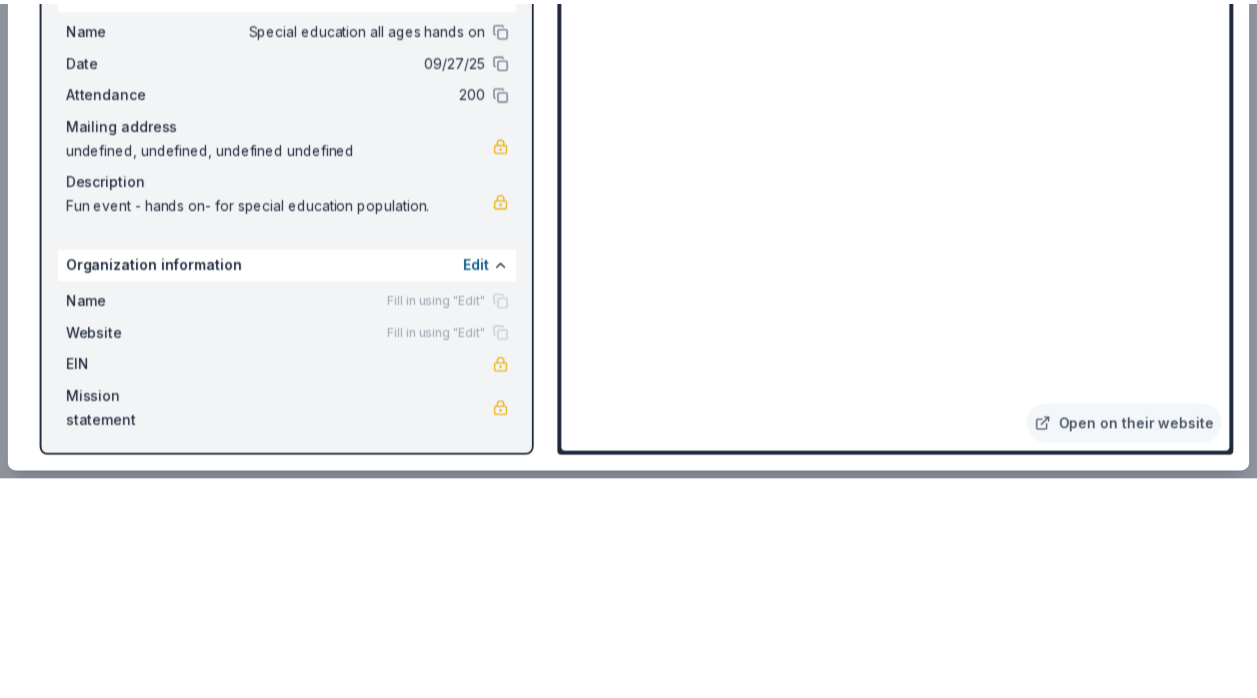 scroll, scrollTop: 415, scrollLeft: 0, axis: vertical 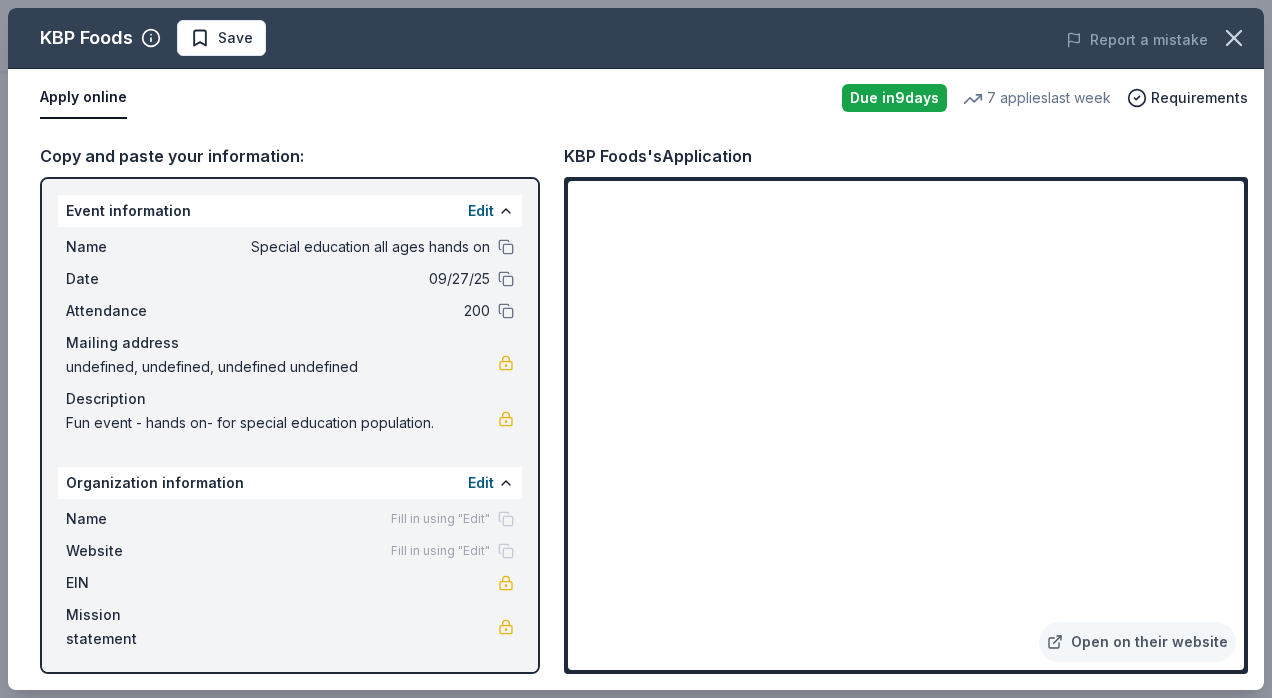 click 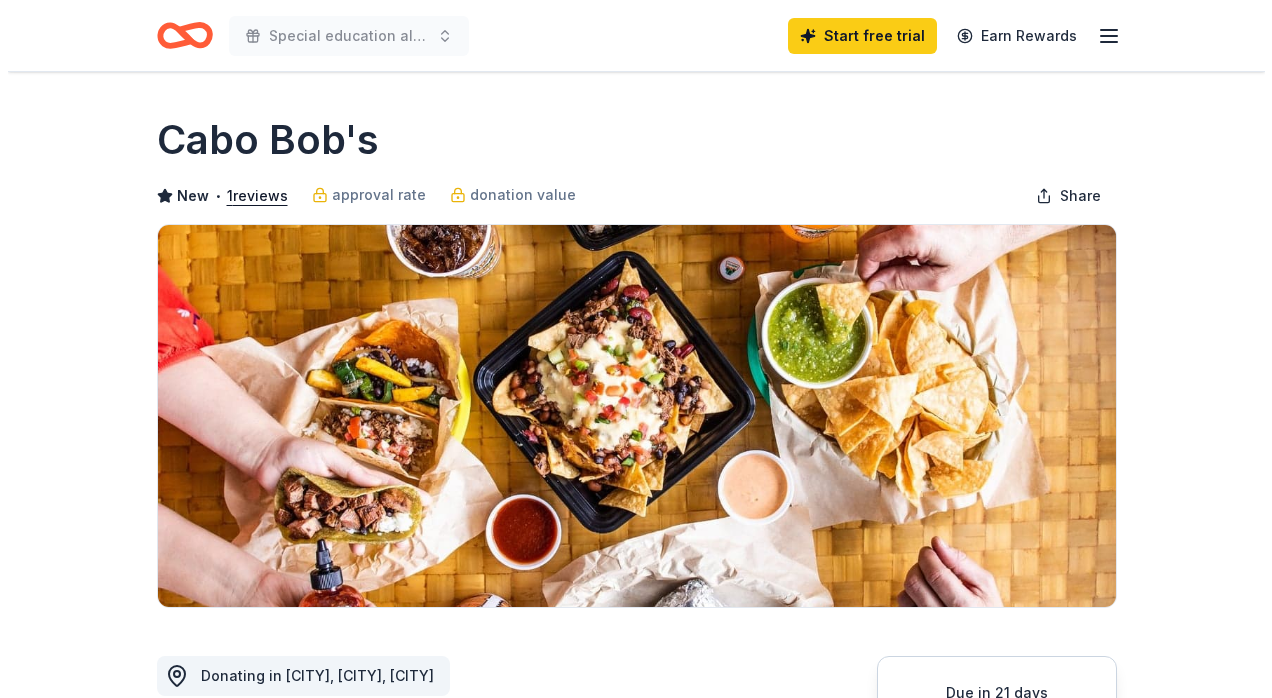 scroll, scrollTop: 0, scrollLeft: 0, axis: both 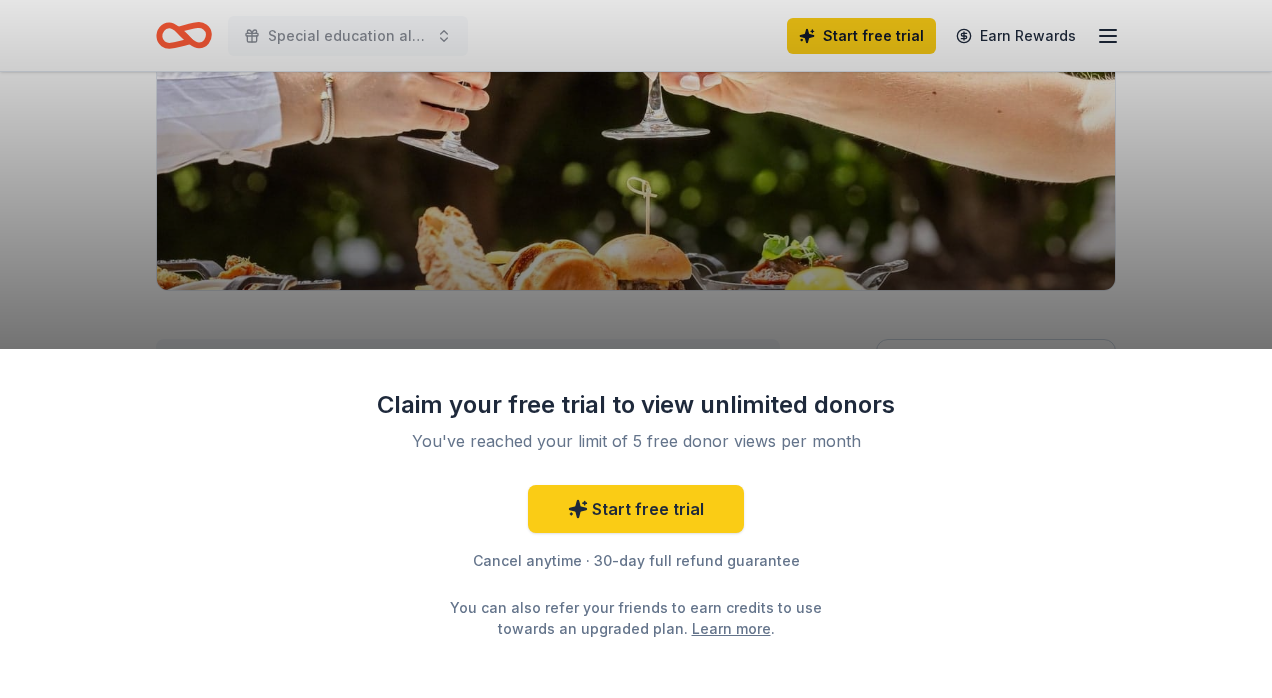 click on "Claim your free trial to view unlimited donors You've reached your limit of 5 free donor views per month Start free  trial Cancel anytime · 30-day full refund guarantee You can also refer your friends to earn credits to use towards an upgraded plan.   Learn more ." at bounding box center [636, 349] 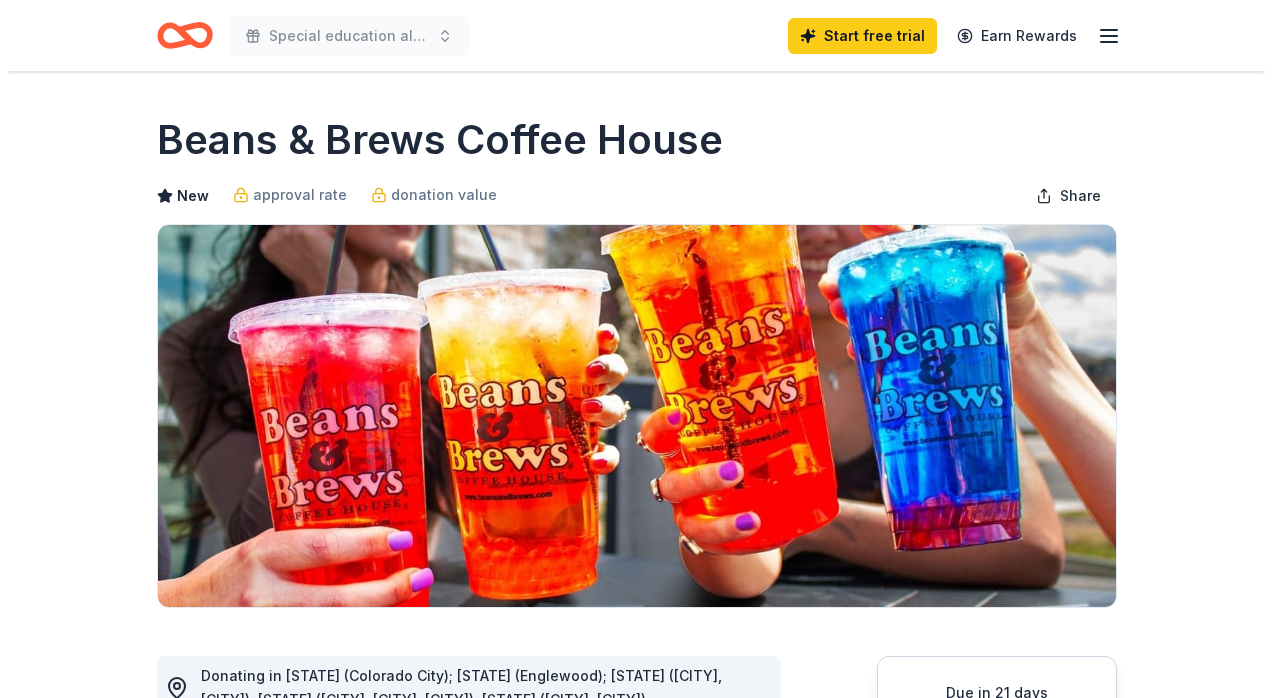 scroll, scrollTop: 0, scrollLeft: 0, axis: both 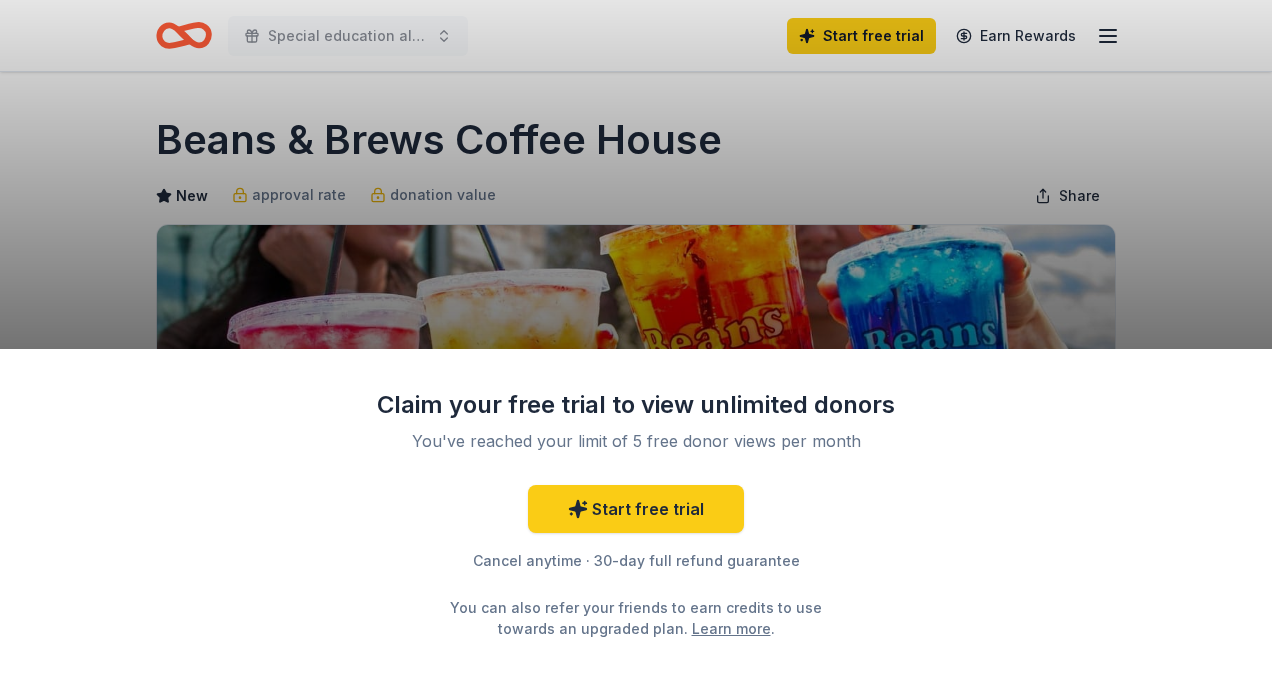 click on "Claim your free trial to view unlimited donors You've reached your limit of 5 free donor views per month Start free  trial Cancel anytime · 30-day full refund guarantee You can also refer your friends to earn credits to use towards an upgraded plan.   Learn more ." at bounding box center [636, 349] 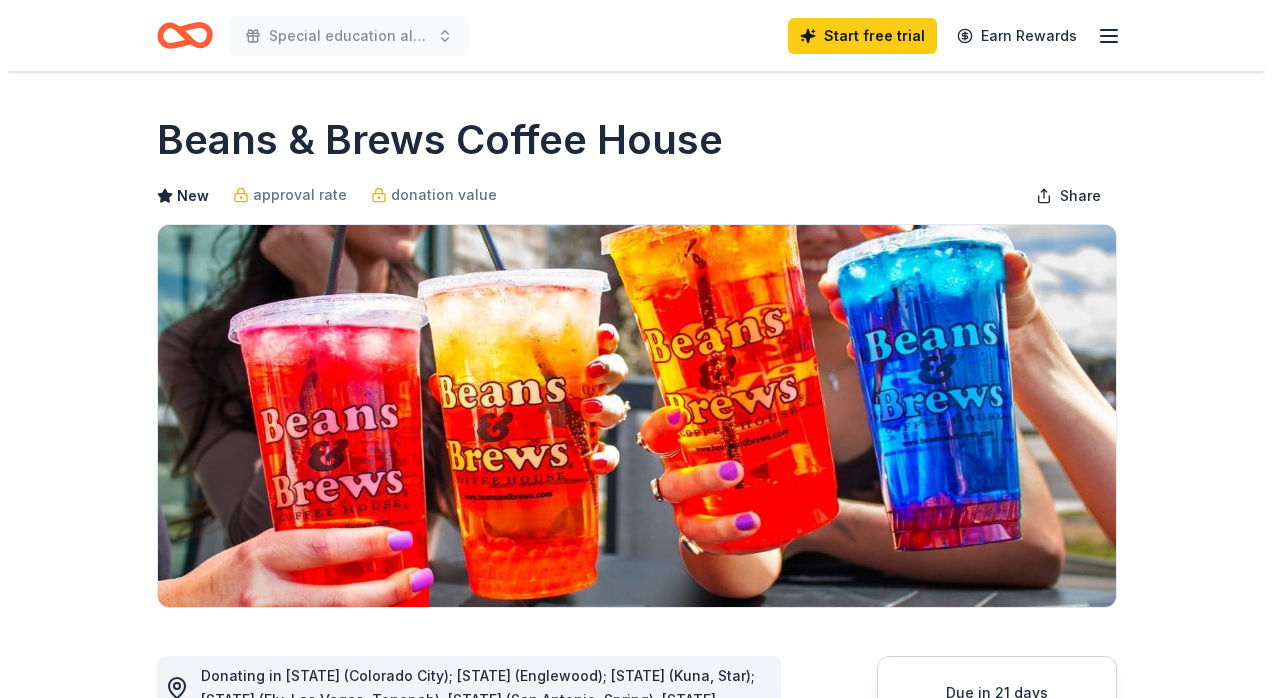scroll, scrollTop: 0, scrollLeft: 0, axis: both 